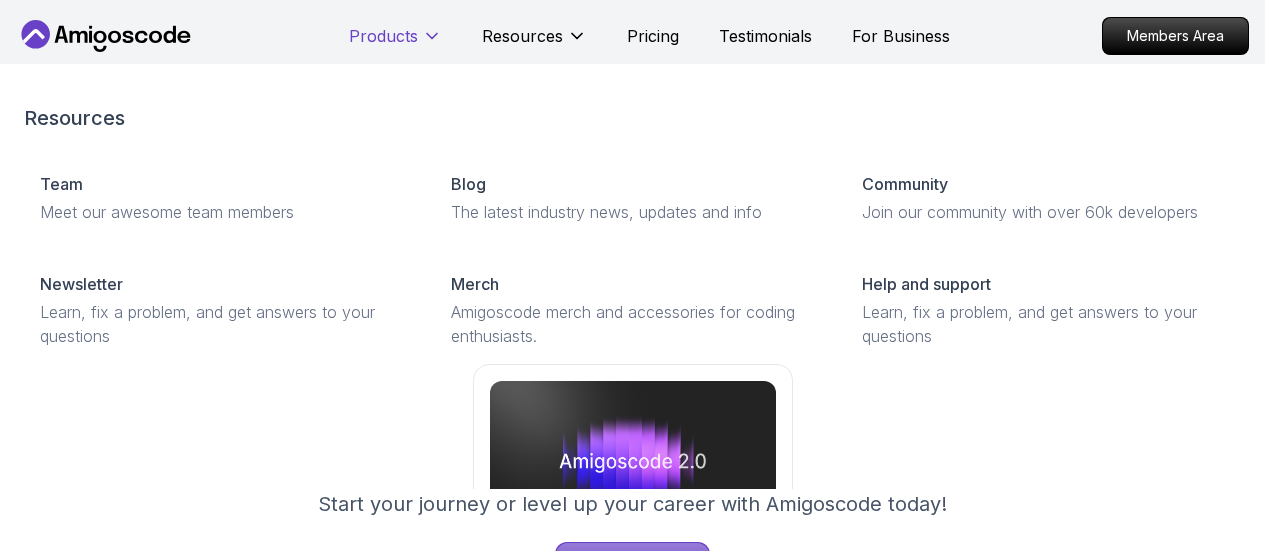 scroll, scrollTop: 0, scrollLeft: 0, axis: both 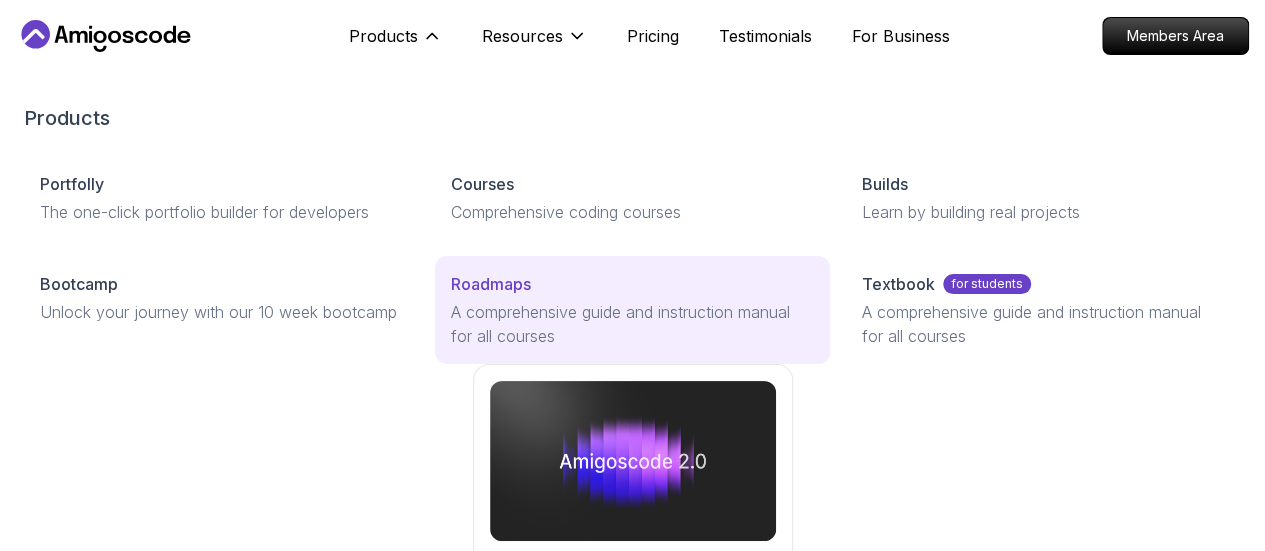 click on "Roadmaps" at bounding box center (491, 284) 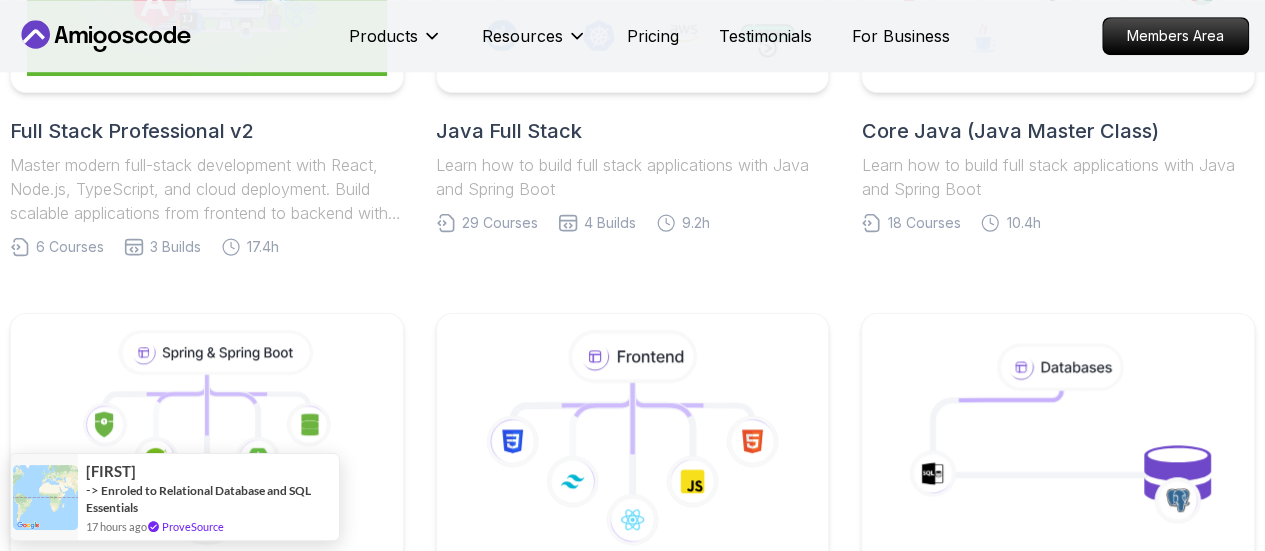 scroll, scrollTop: 470, scrollLeft: 0, axis: vertical 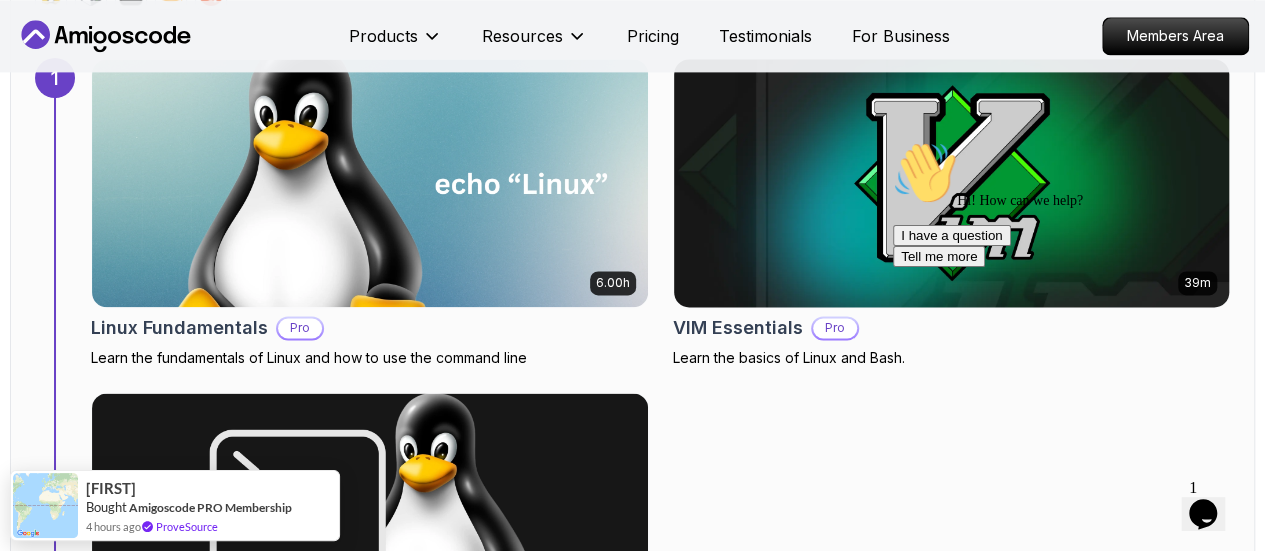 click on "Products Resources Pricing Testimonials For Business Members Area Products Resources Pricing Testimonials For Business Members Area Java Full Stack Java Full Stack  Roadmap Learn how to build full stack applications with Java and Spring Boot Getting Started Let’s kick things off! Begin your journey by completing the first step and unlocking your roadmap. 1 Linux and Operating Systems Learn the core building blocks of web development intermediate 3   Courses   8.9 hours  of content 1 6.00h Linux Fundamentals Pro Learn the fundamentals of Linux and how to use the command line 39m VIM Essentials Pro Learn the basics of Linux and Bash. 2.27h Linux for Professionals Pro Master the advanced concepts and techniques of Linux with our comprehensive course designed for professionals. 2 Version Control Learn how to manage your code beginner 2   Courses   12.7 hours  of content 2 2.55h Git & GitHub Fundamentals Learn the fundamentals of Git and GitHub. 10.13h Git for Professionals Pro 3 Java beginner 1   Course   3 4 1" at bounding box center (632, 6864) 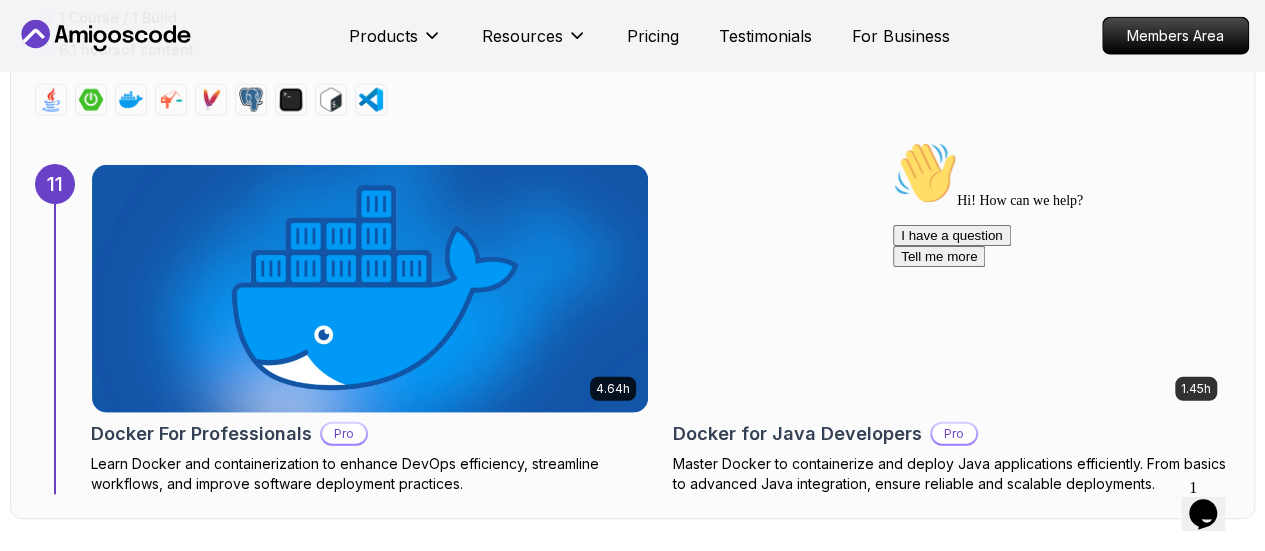 scroll, scrollTop: 9971, scrollLeft: 0, axis: vertical 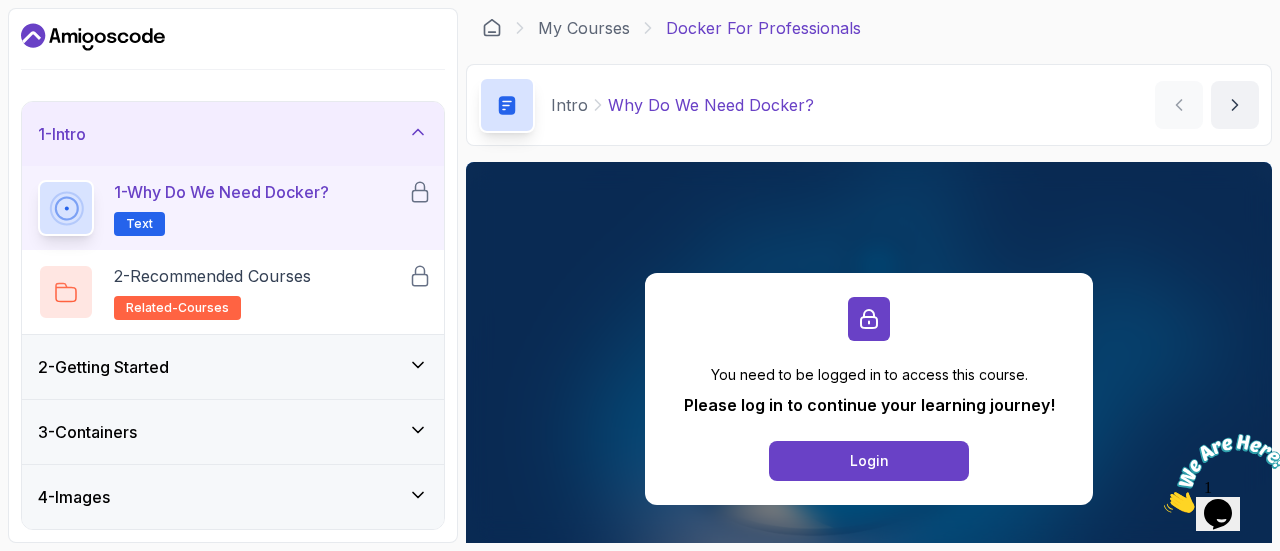 click on "1  -  Intro" at bounding box center (233, 134) 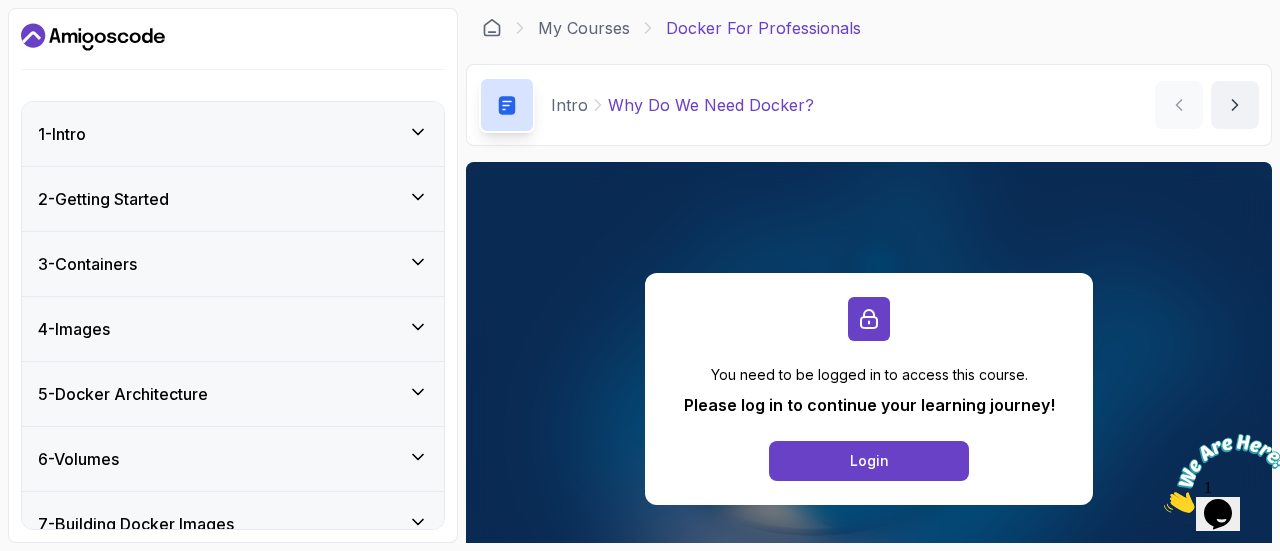 click on "2  -  Getting Started" at bounding box center [233, 199] 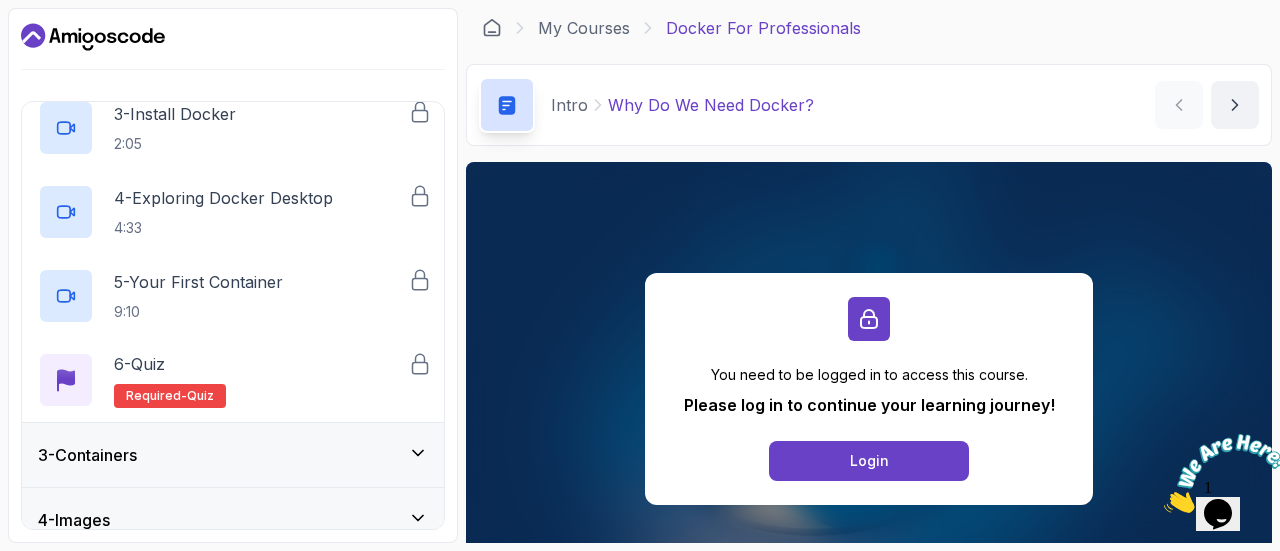 scroll, scrollTop: 0, scrollLeft: 0, axis: both 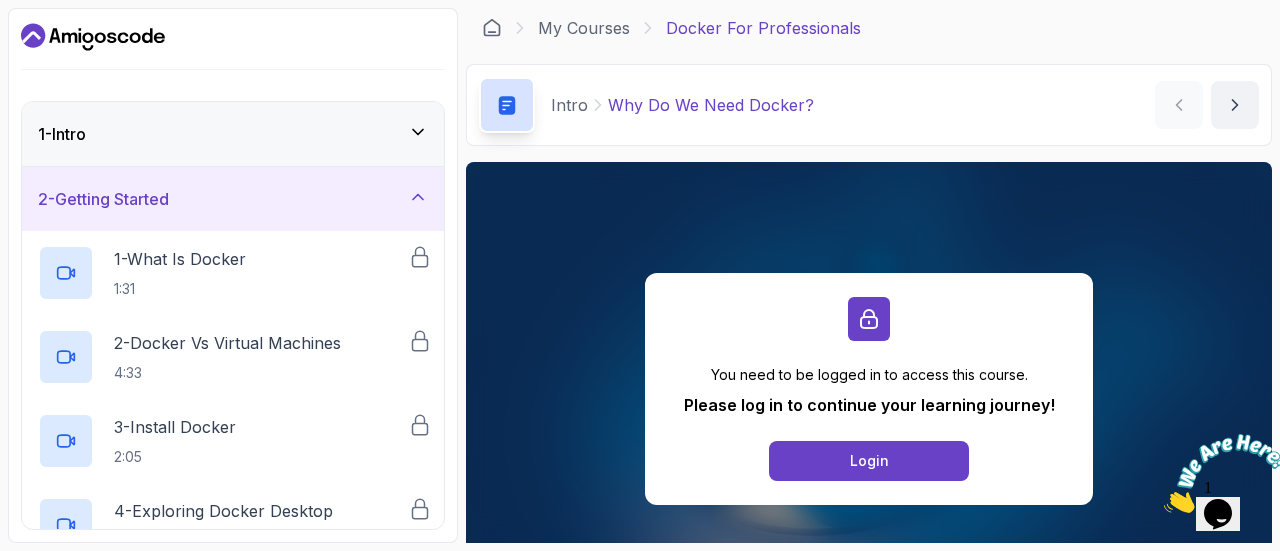 click on "2  -  Getting Started" at bounding box center (233, 199) 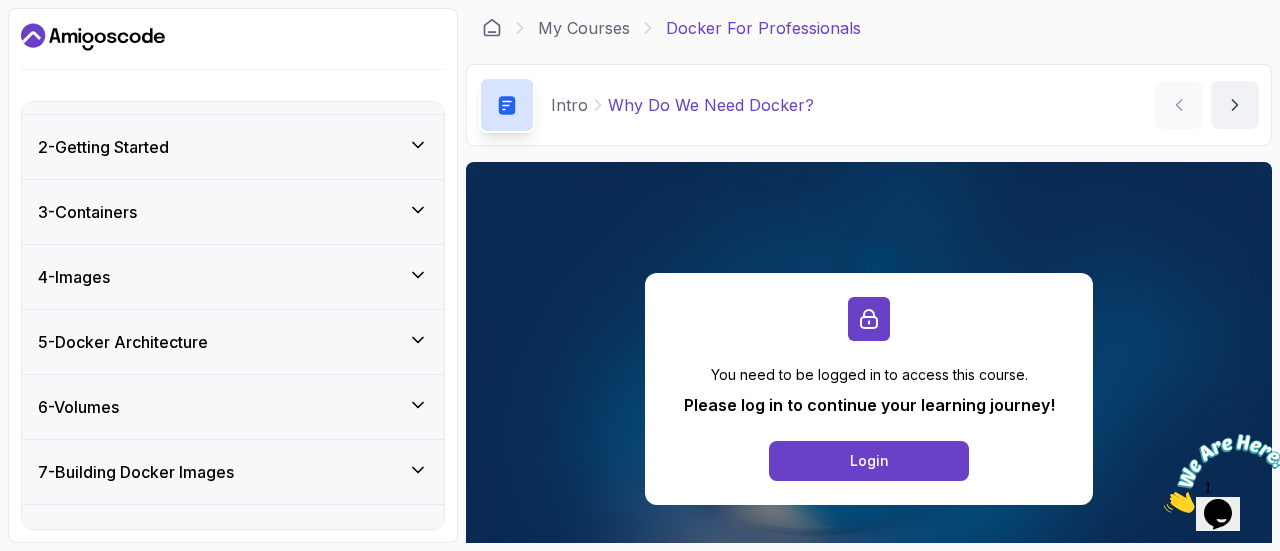 scroll, scrollTop: 51, scrollLeft: 0, axis: vertical 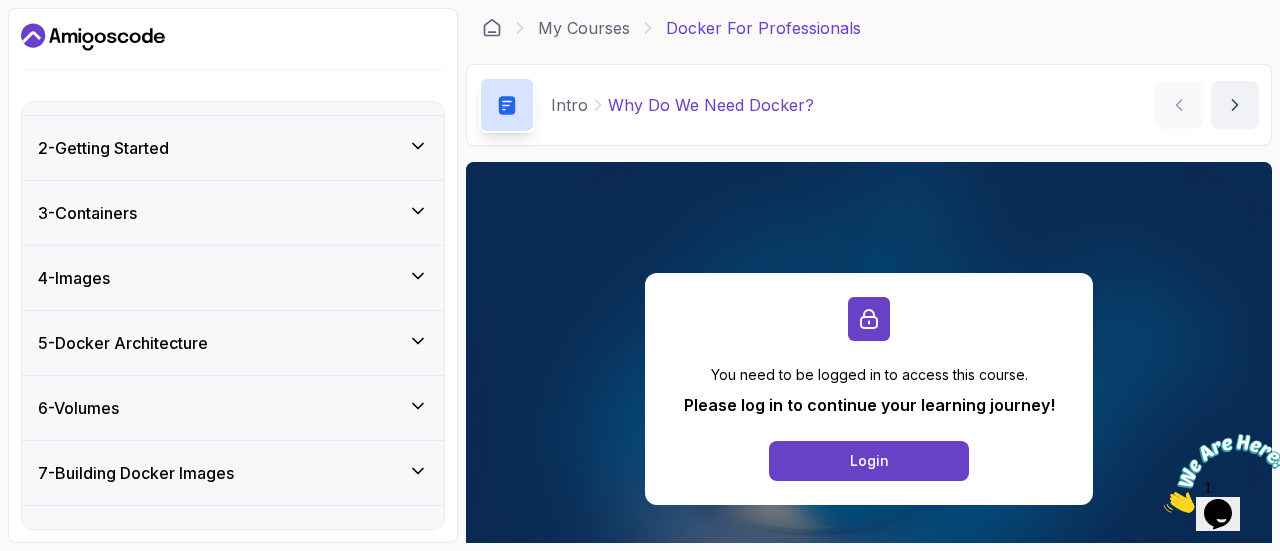 click on "3  -  Containers" at bounding box center (233, 213) 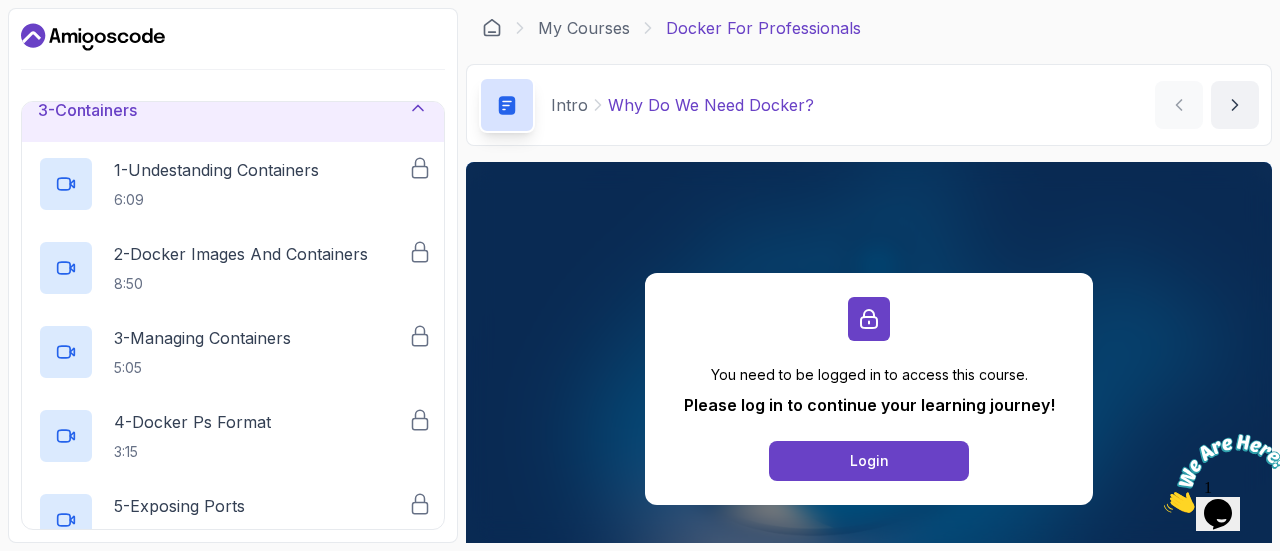 scroll, scrollTop: 0, scrollLeft: 0, axis: both 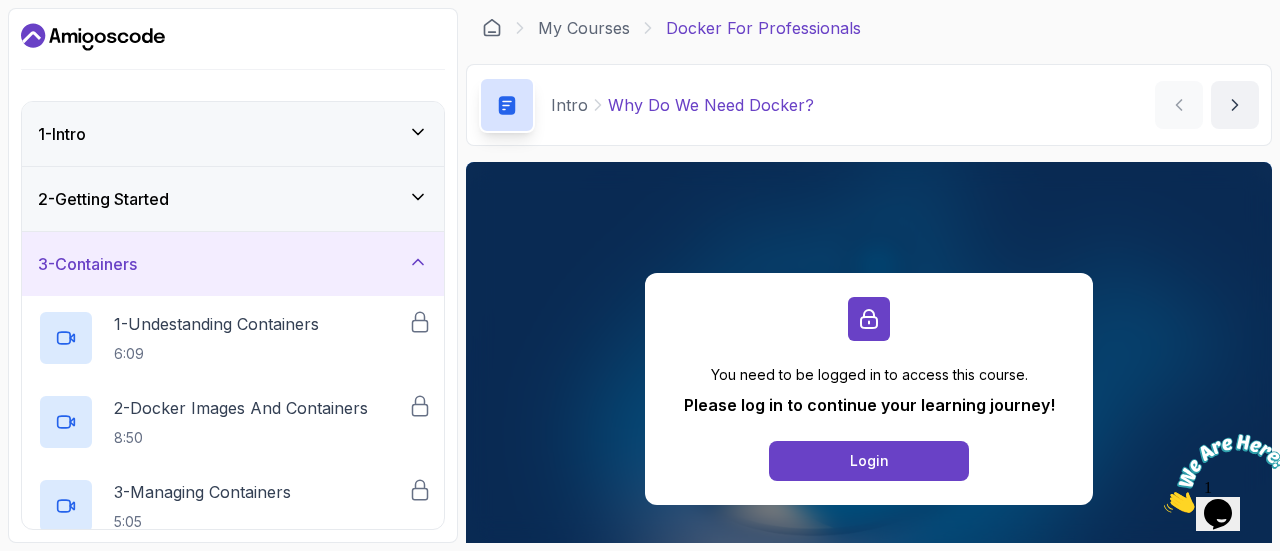 click on "3  -  Containers" at bounding box center [233, 264] 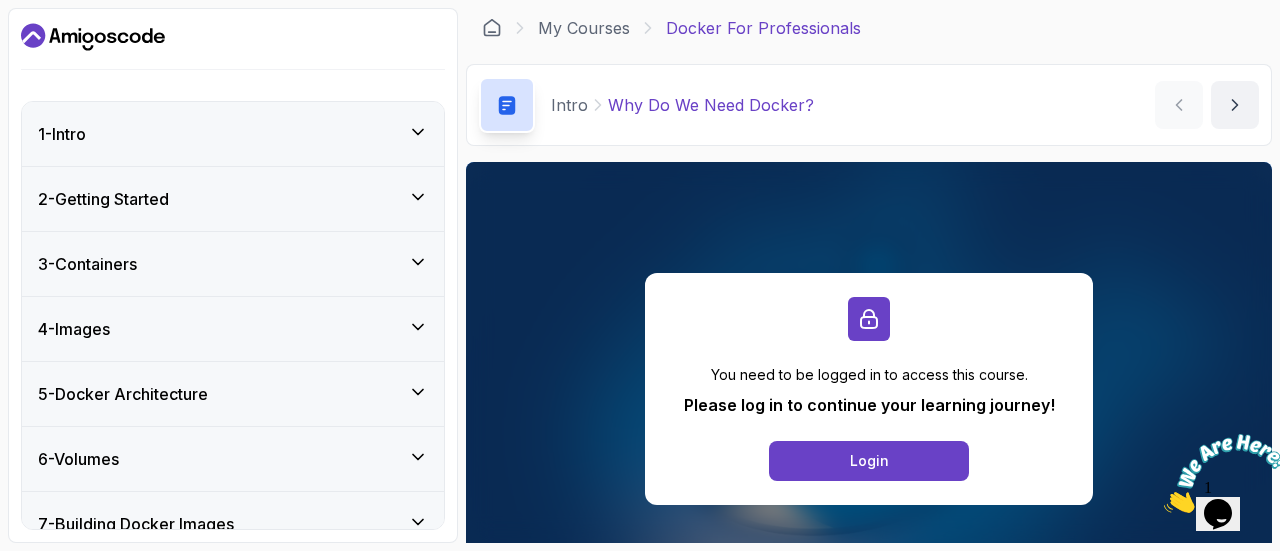 click on "4  -  Images" at bounding box center (233, 329) 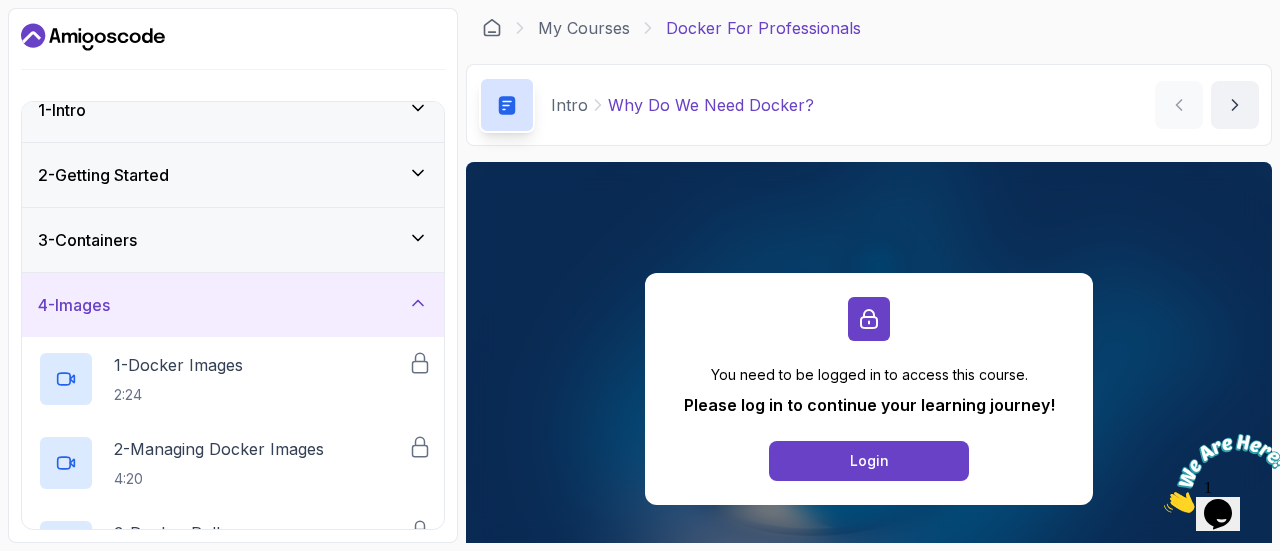 scroll, scrollTop: 0, scrollLeft: 0, axis: both 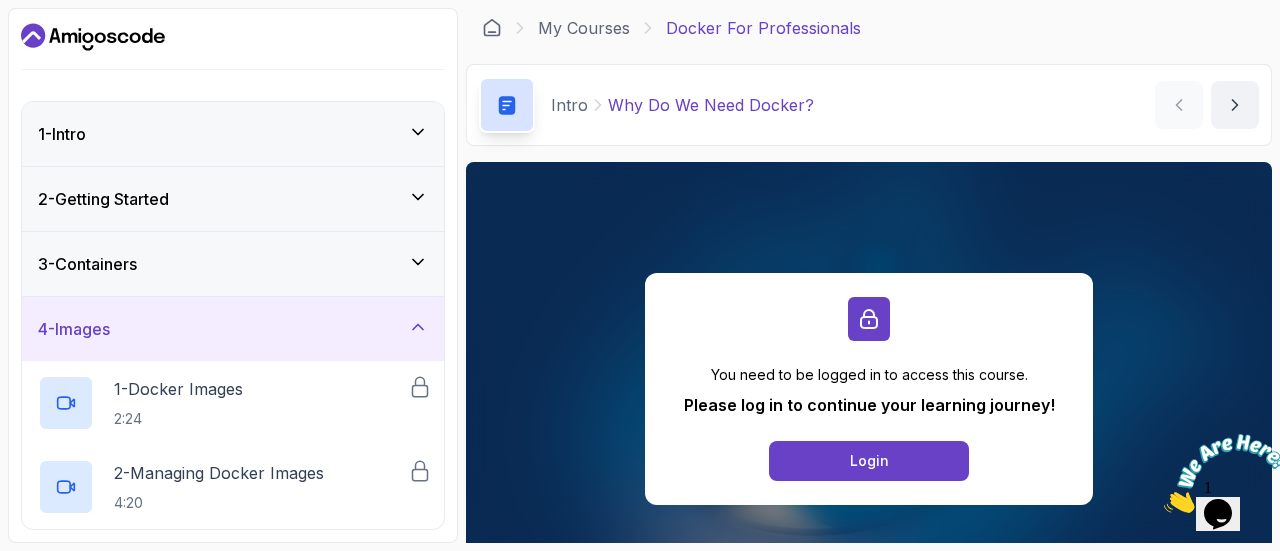 click on "4  -  Images" at bounding box center [233, 329] 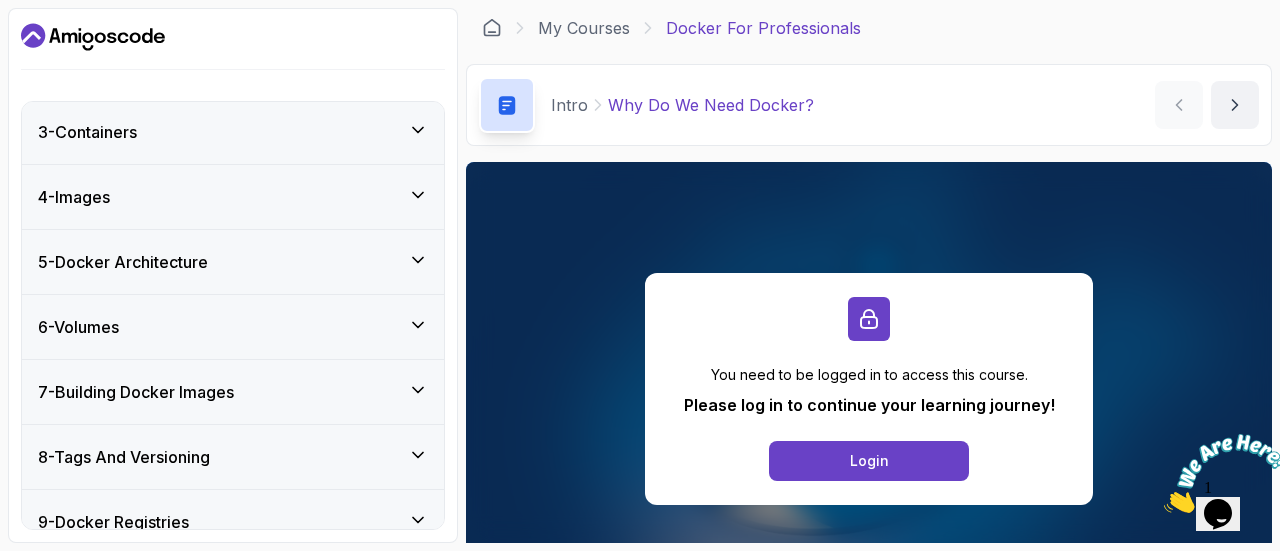 scroll, scrollTop: 136, scrollLeft: 0, axis: vertical 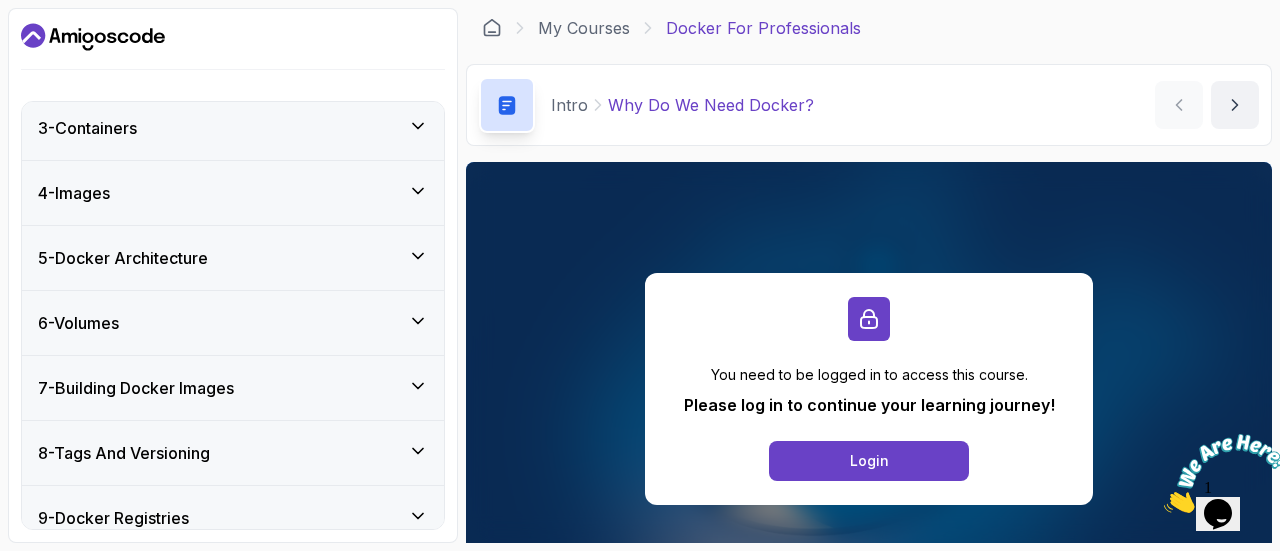 click on "5  -  Docker Architecture" at bounding box center (233, 258) 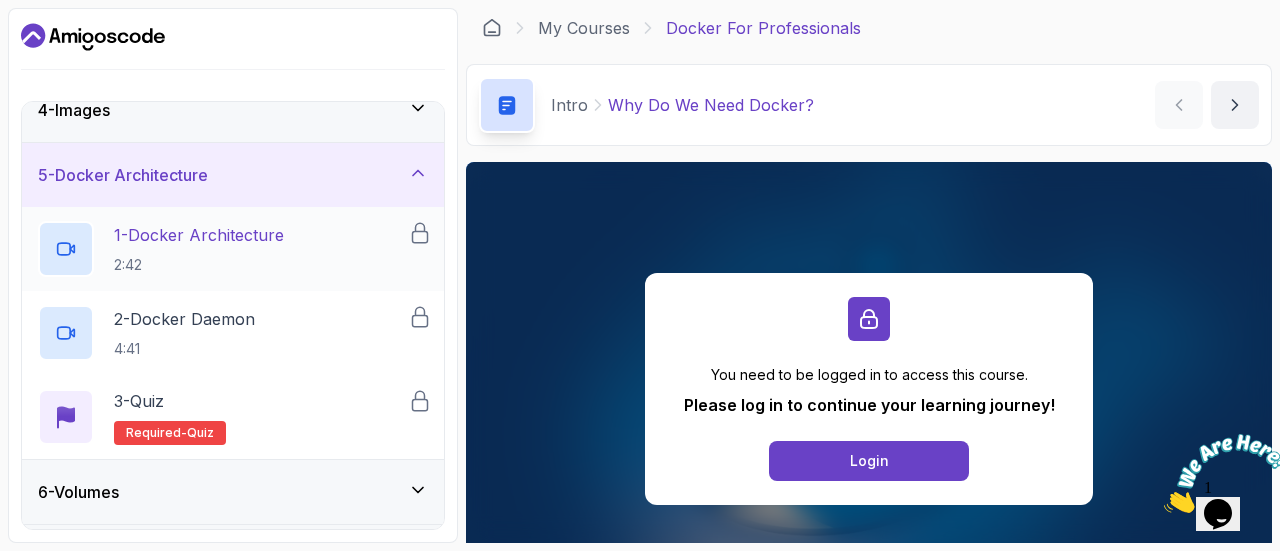 scroll, scrollTop: 220, scrollLeft: 0, axis: vertical 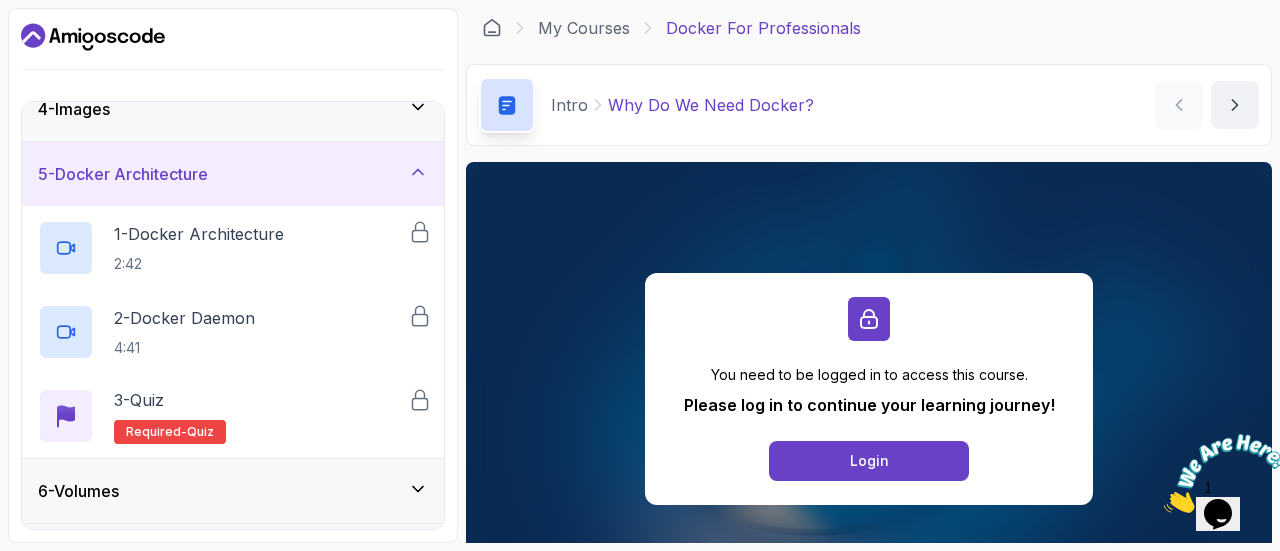 click on "5  -  Docker Architecture" at bounding box center (233, 174) 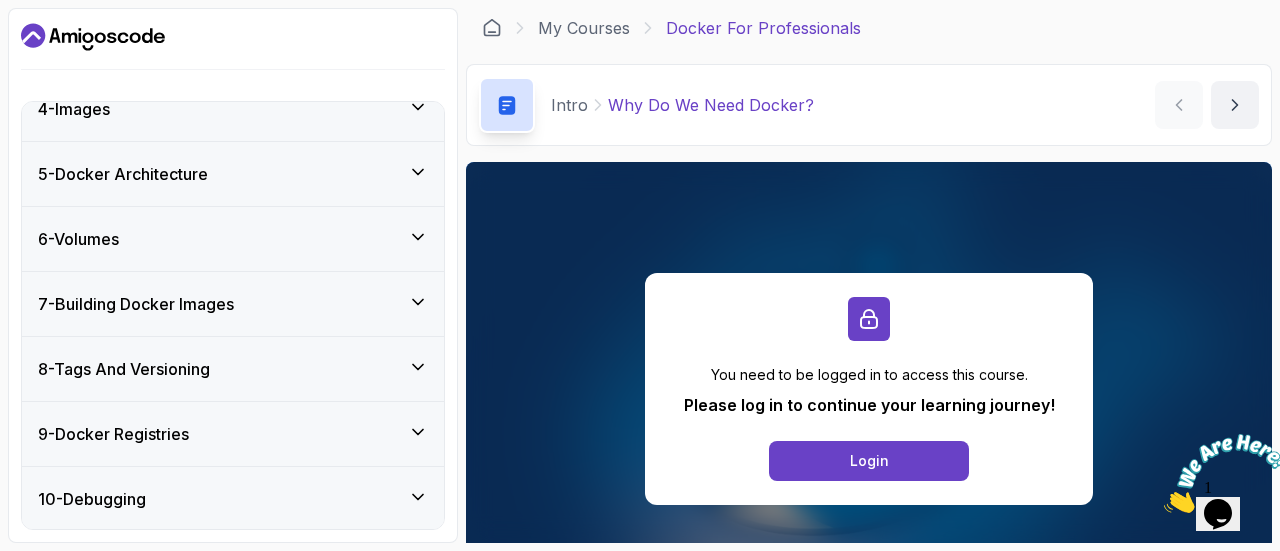 click on "6  -  Volumes" at bounding box center (233, 239) 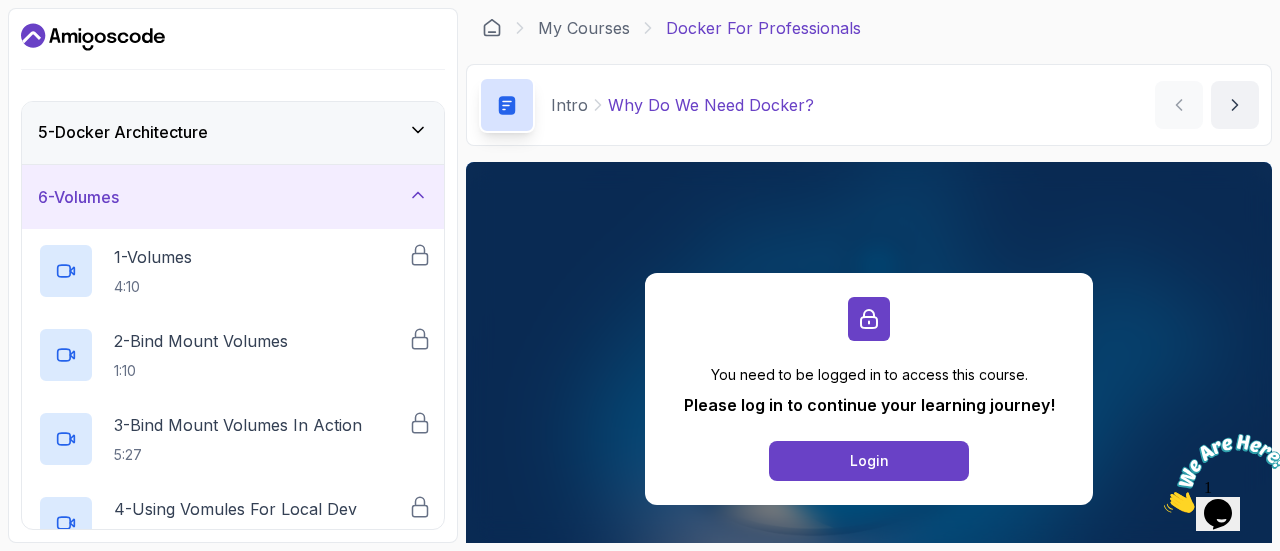 scroll, scrollTop: 260, scrollLeft: 0, axis: vertical 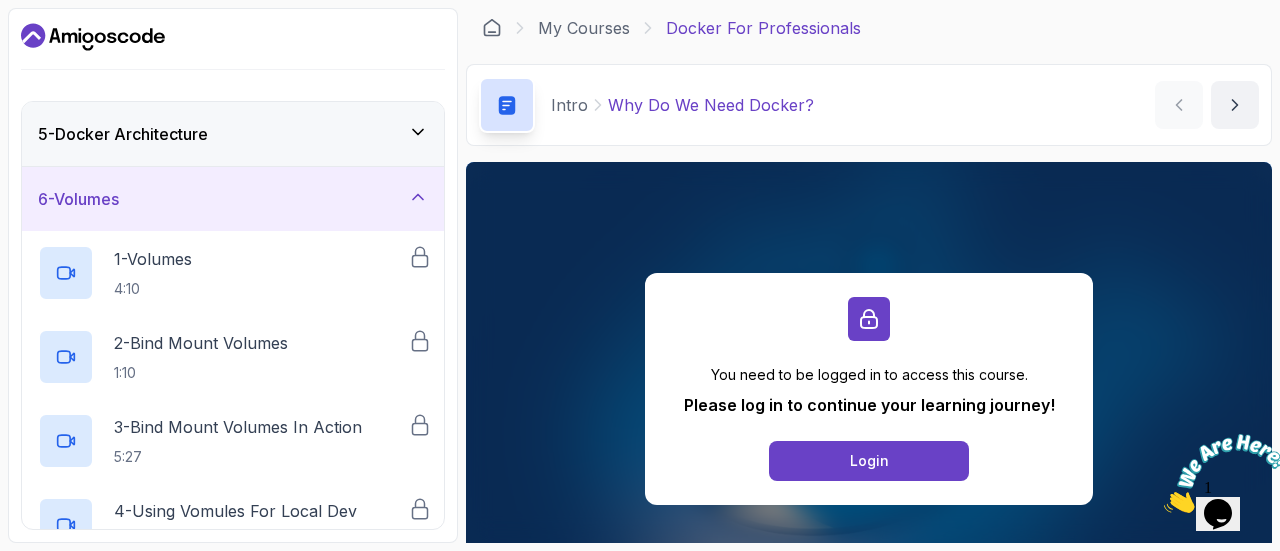 click on "6  -  Volumes" at bounding box center [233, 199] 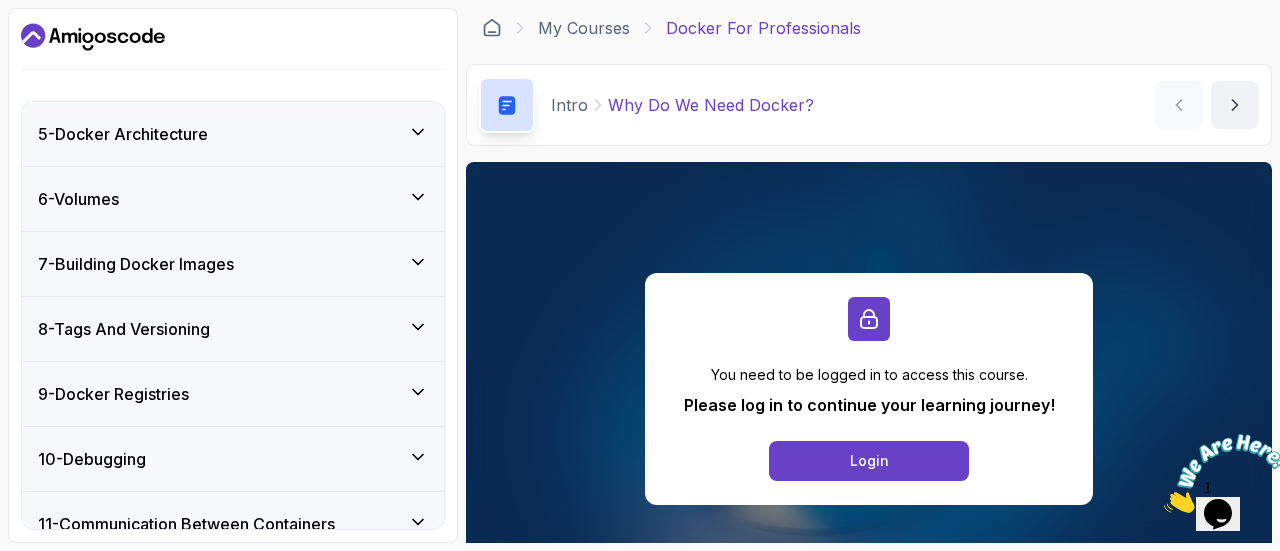 click on "7  -  Building Docker Images" at bounding box center (233, 264) 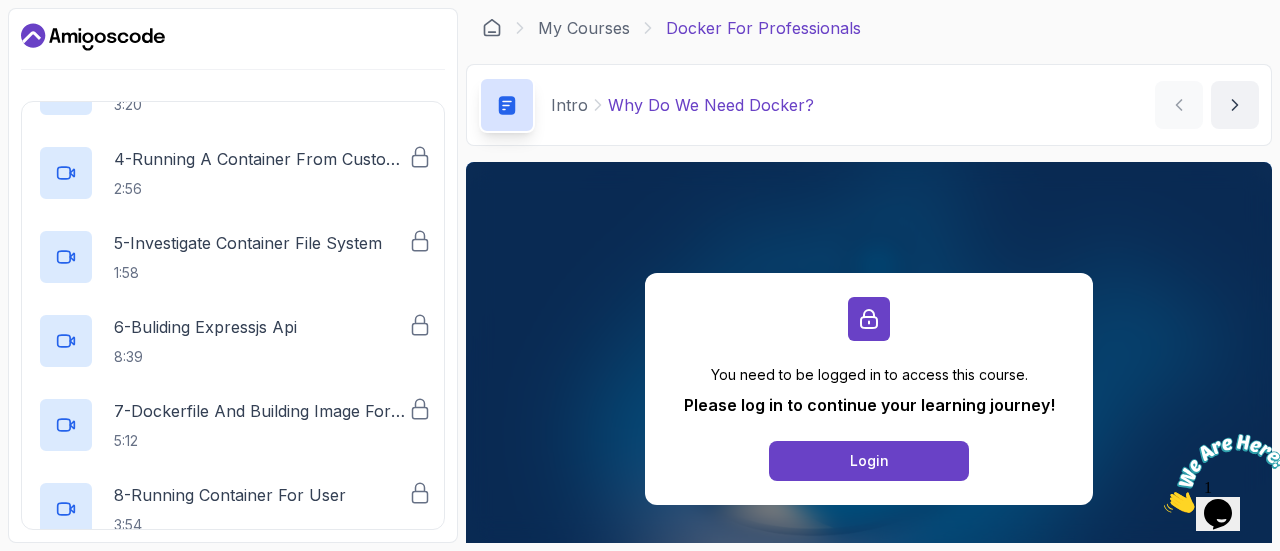 scroll, scrollTop: 778, scrollLeft: 0, axis: vertical 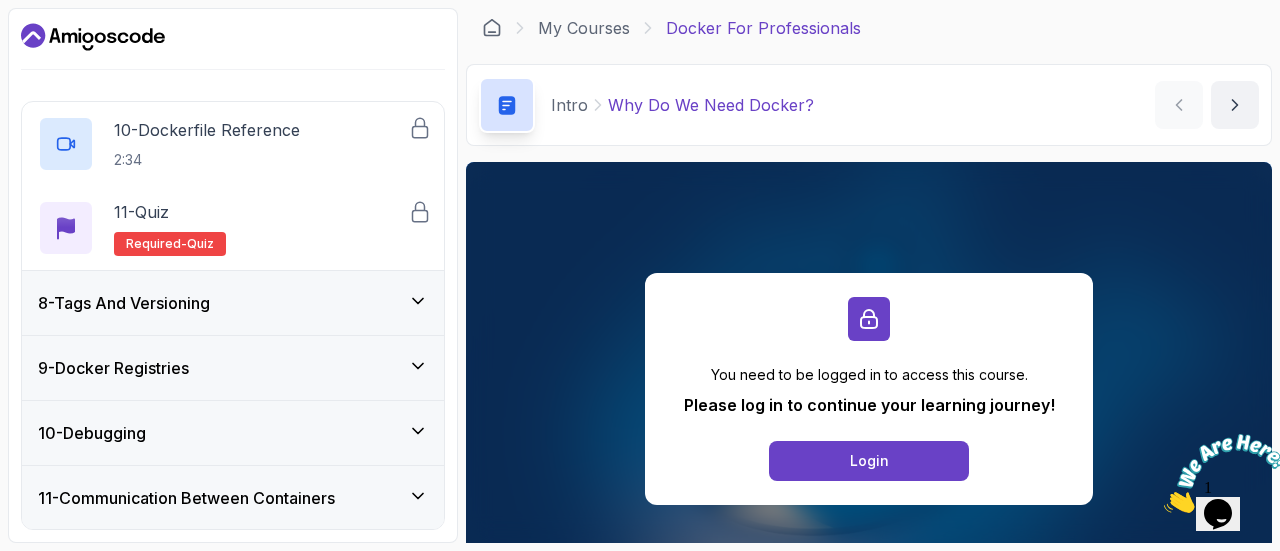 click on "8  -  Tags And Versioning" at bounding box center (233, 303) 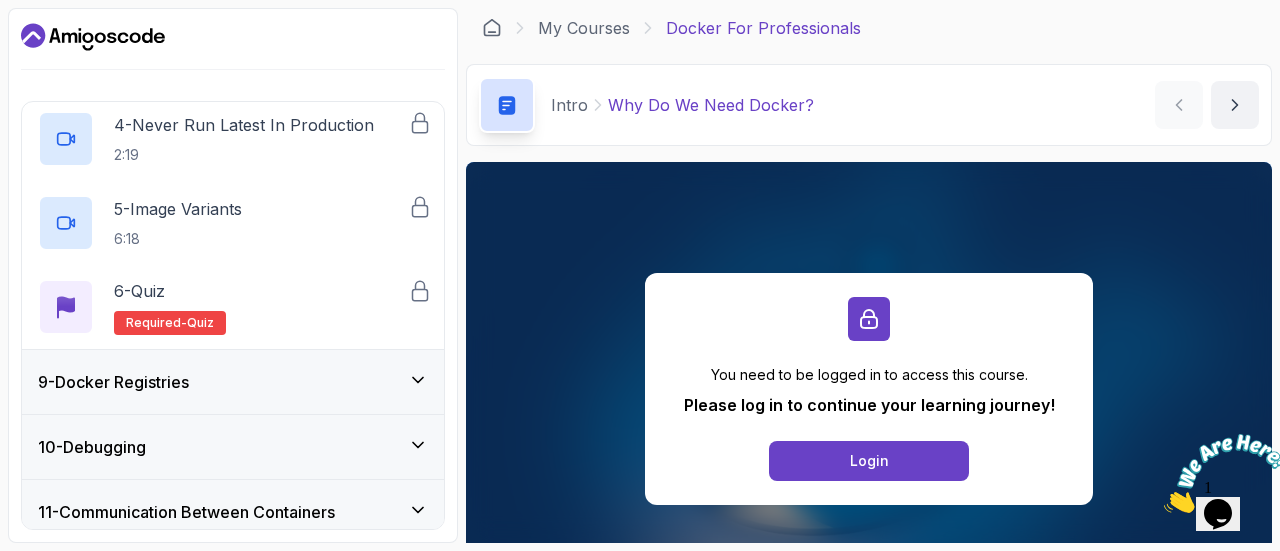 scroll, scrollTop: 796, scrollLeft: 0, axis: vertical 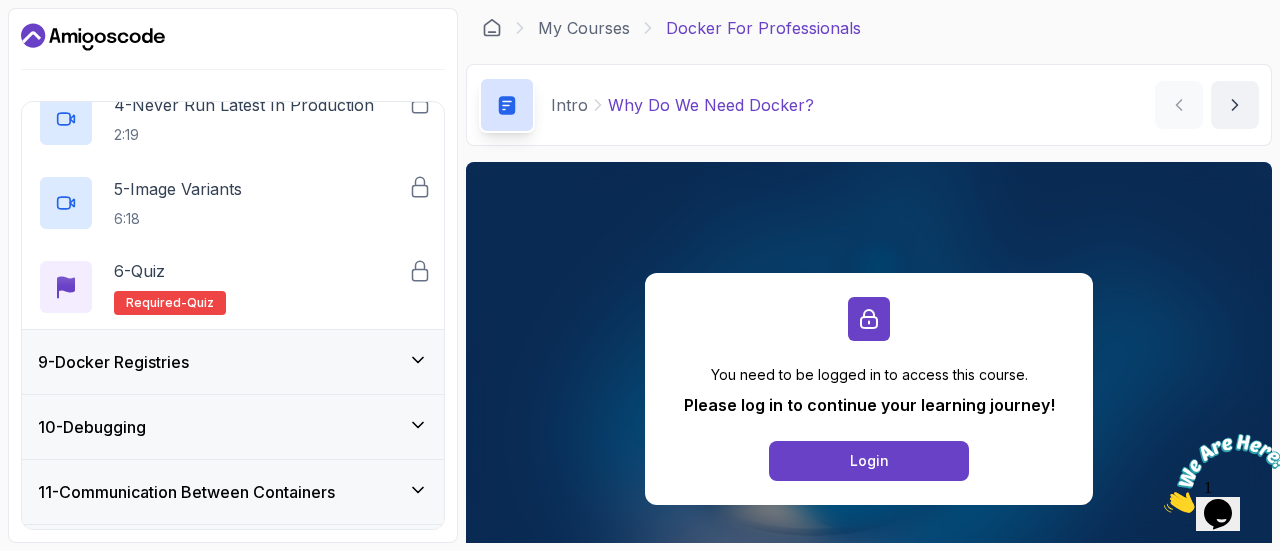 click on "9  -  Docker Registries" at bounding box center [233, 362] 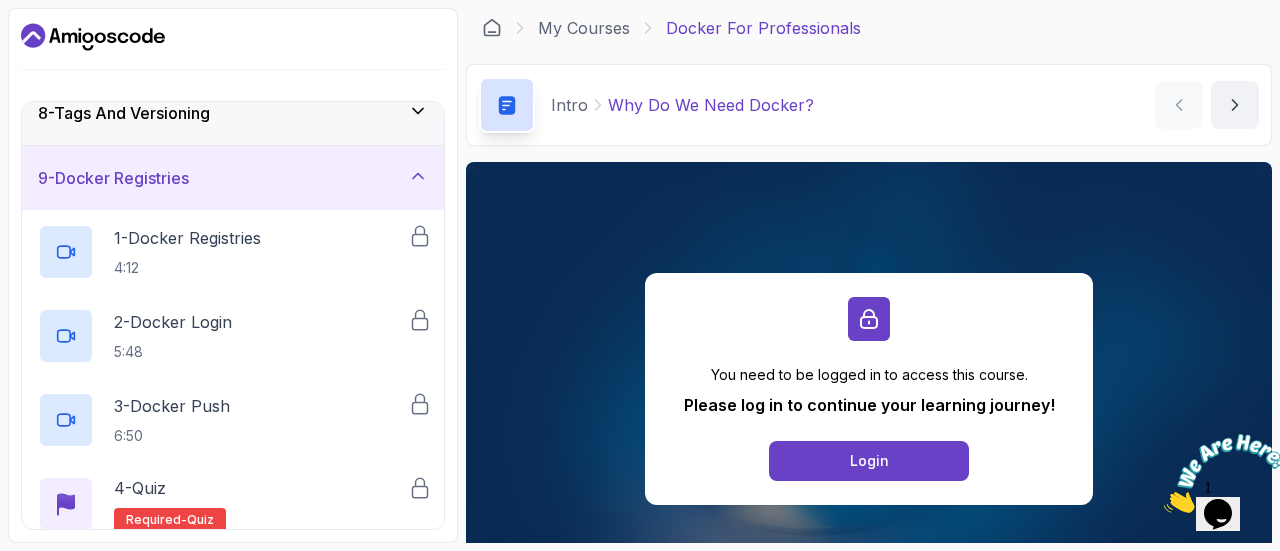 scroll, scrollTop: 694, scrollLeft: 0, axis: vertical 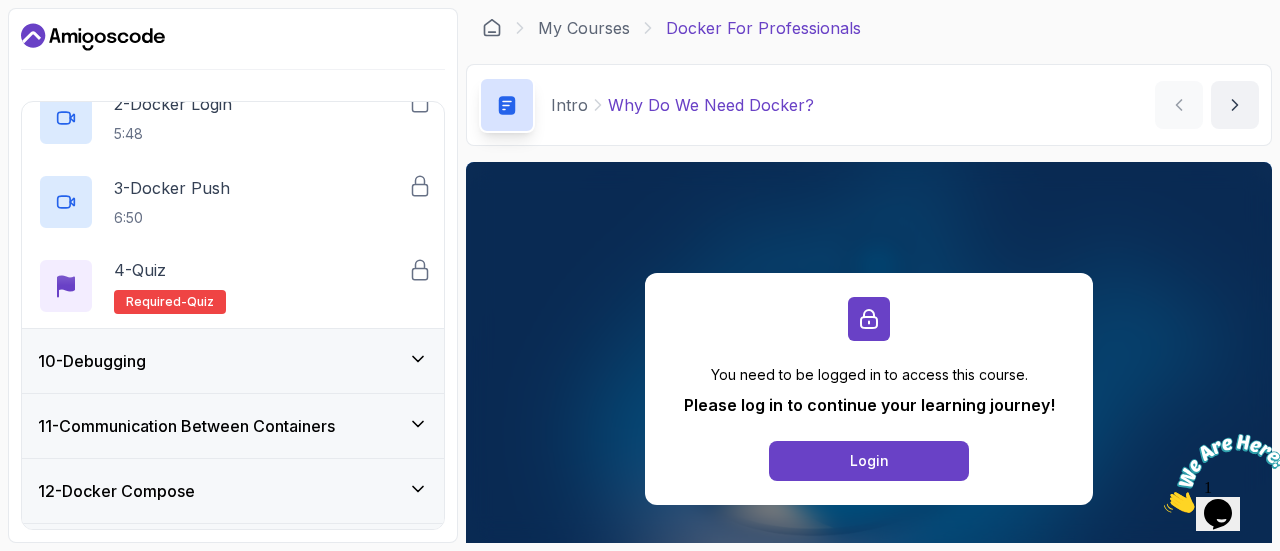 click on "10  -  Debugging" at bounding box center [233, 361] 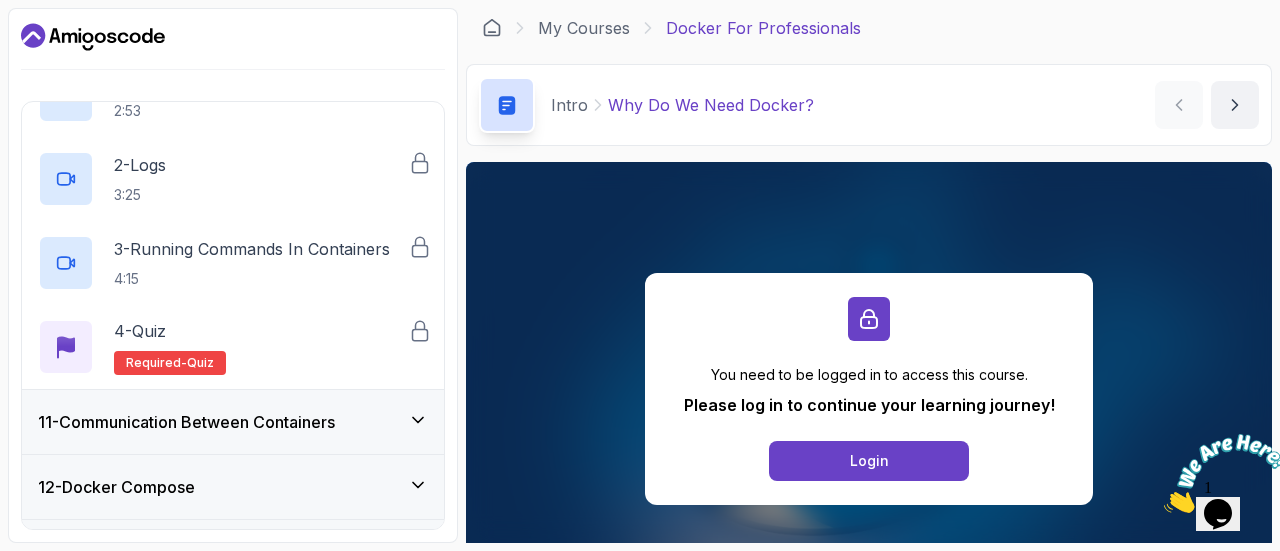 scroll, scrollTop: 764, scrollLeft: 0, axis: vertical 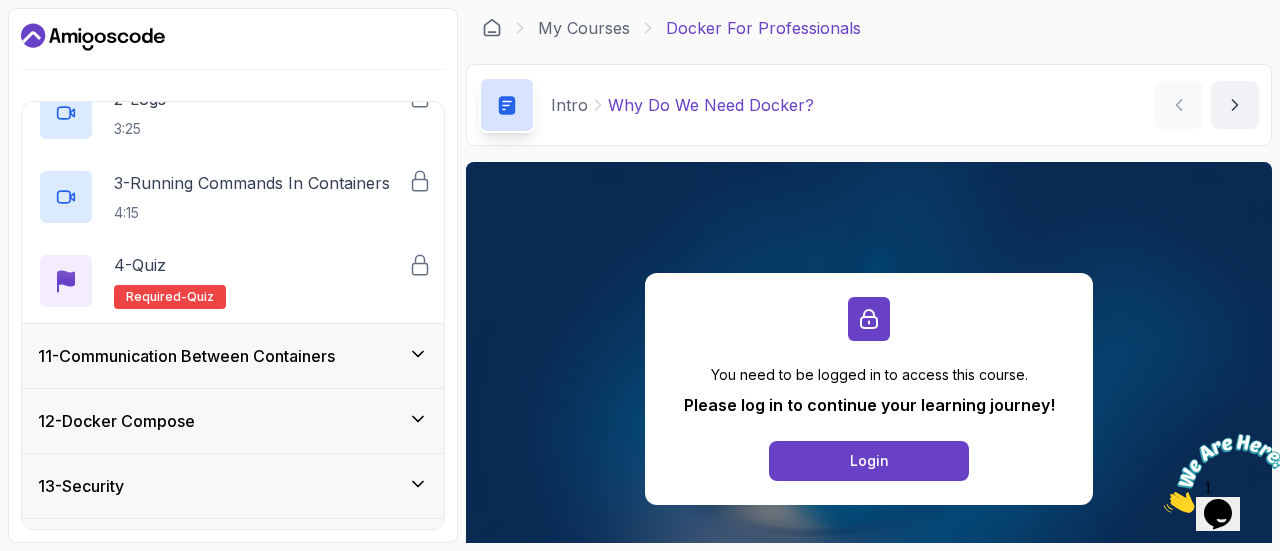 click on "11  -  Communication Between Containers" at bounding box center [186, 356] 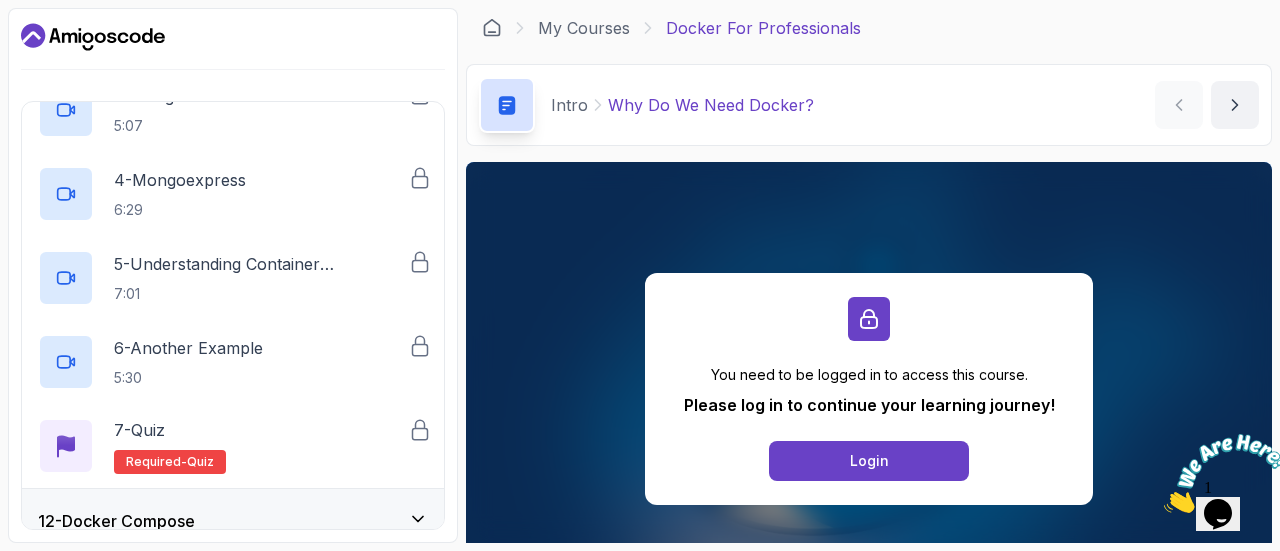 scroll, scrollTop: 1064, scrollLeft: 0, axis: vertical 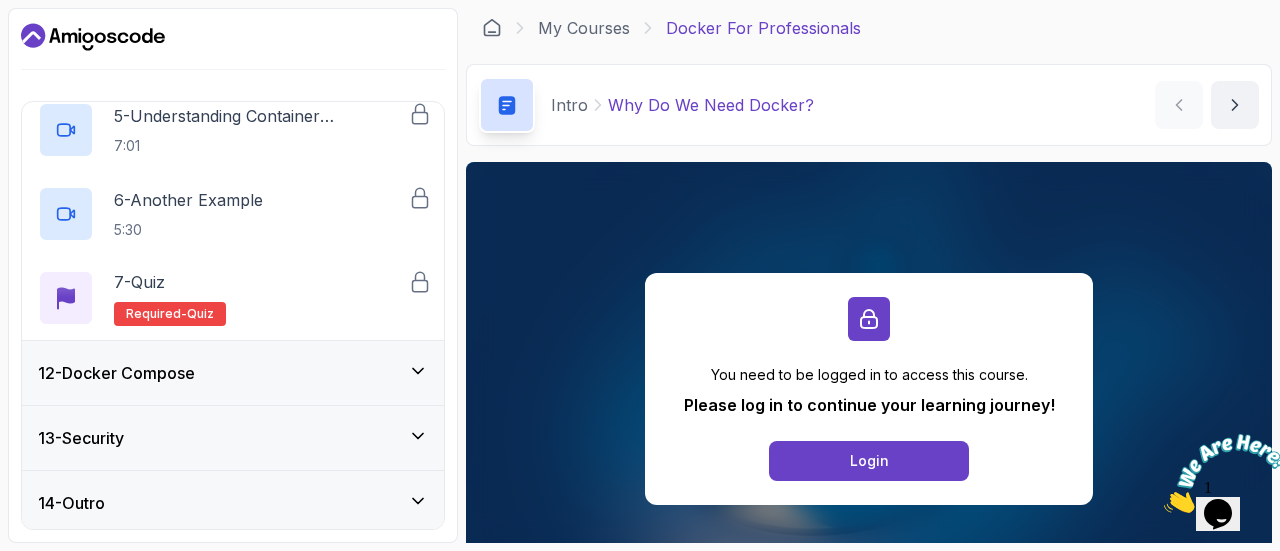click on "12  -  Docker Compose" at bounding box center [233, 373] 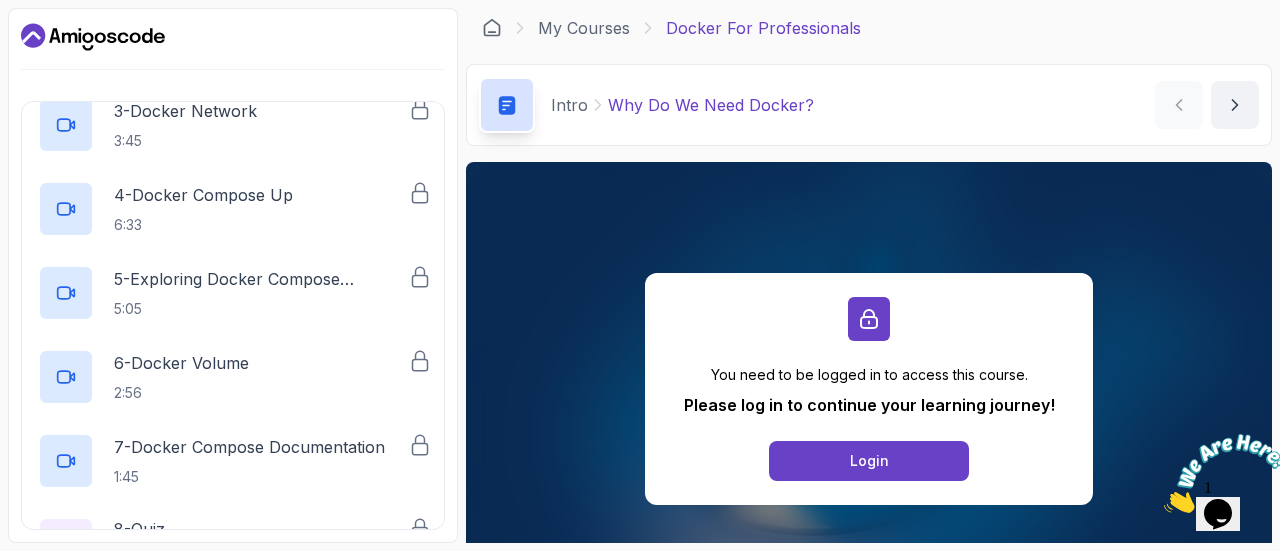 scroll, scrollTop: 1148, scrollLeft: 0, axis: vertical 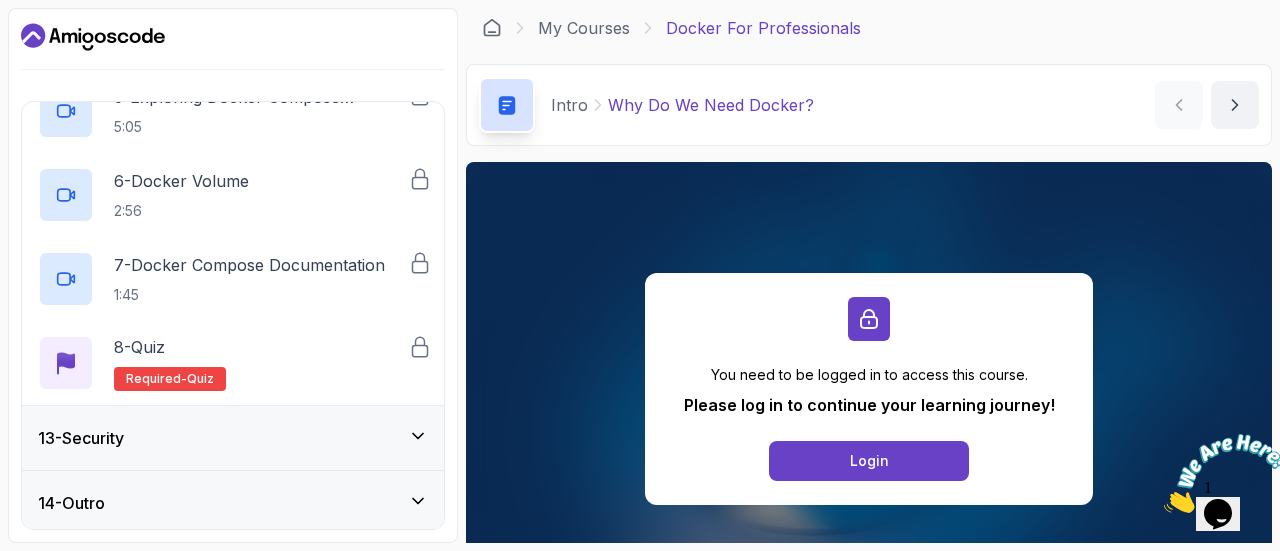 click on "13  -  Security" at bounding box center [233, 438] 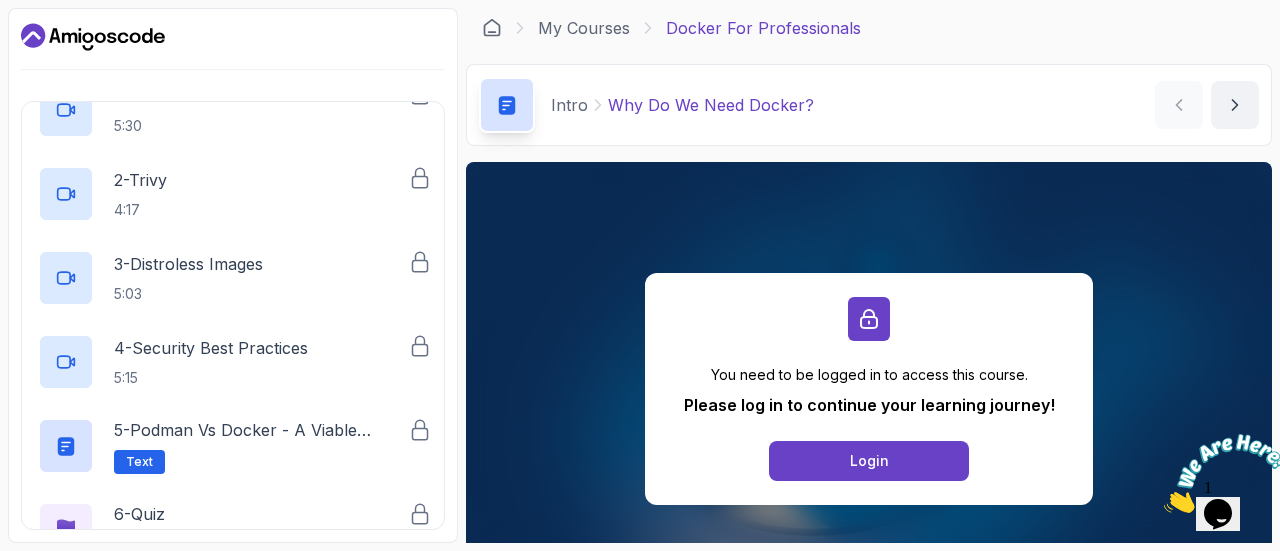 scroll, scrollTop: 980, scrollLeft: 0, axis: vertical 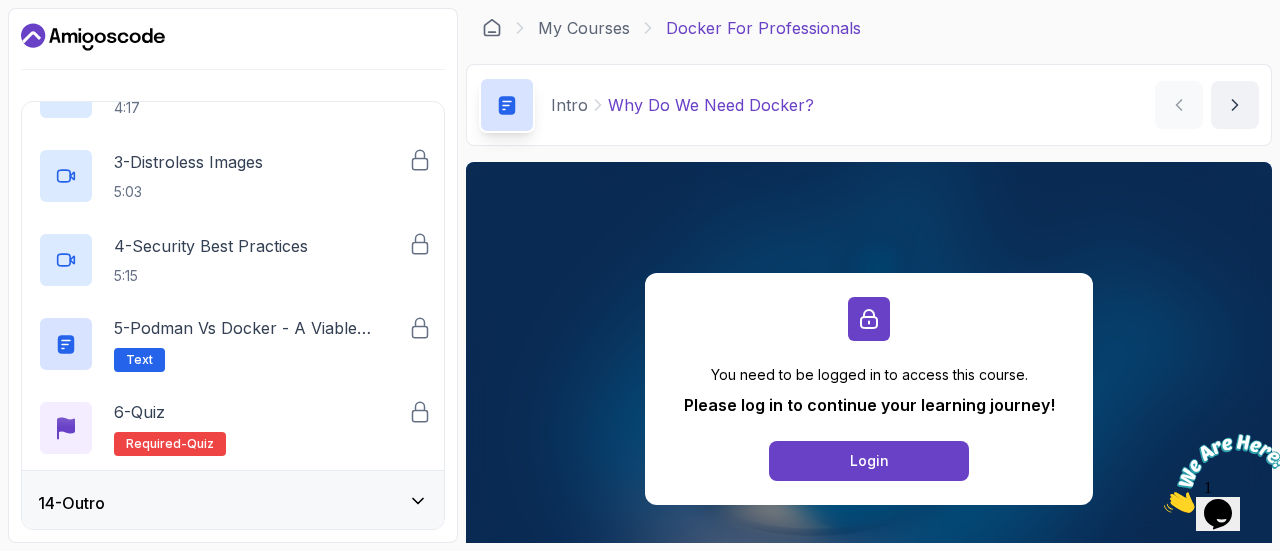 click on "14  -  Outro" at bounding box center [233, 503] 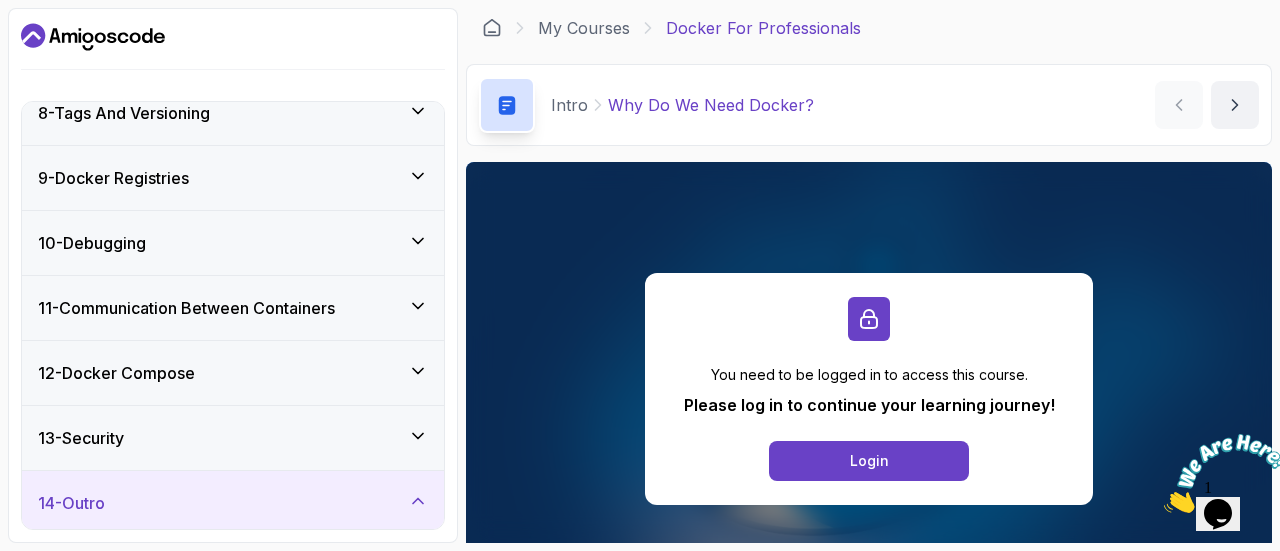 scroll, scrollTop: 644, scrollLeft: 0, axis: vertical 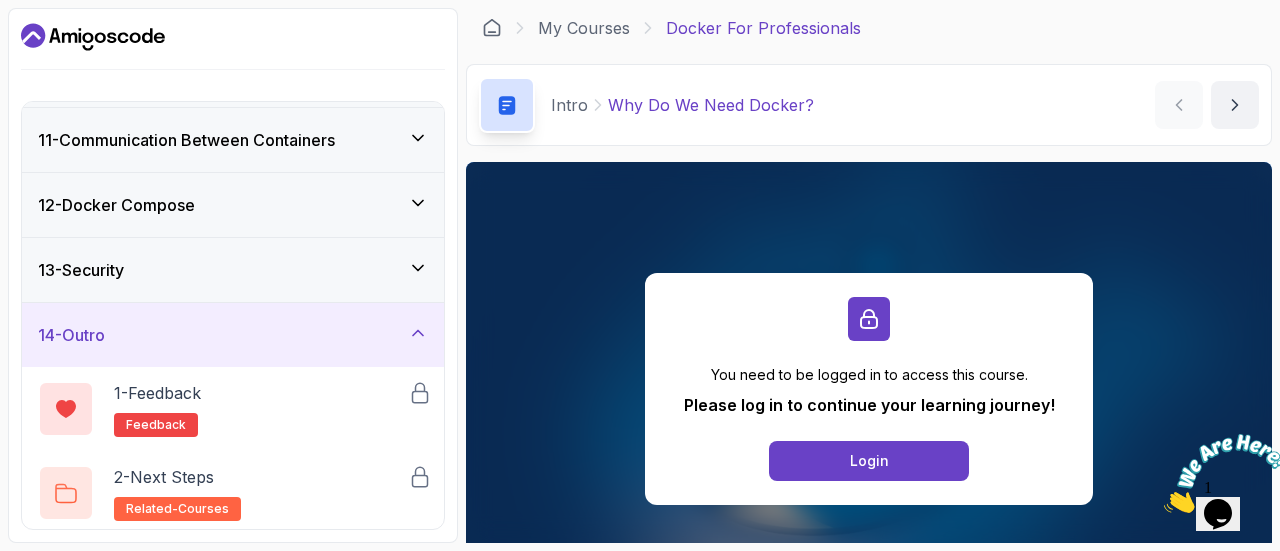click on "14  -  Outro" at bounding box center [233, 335] 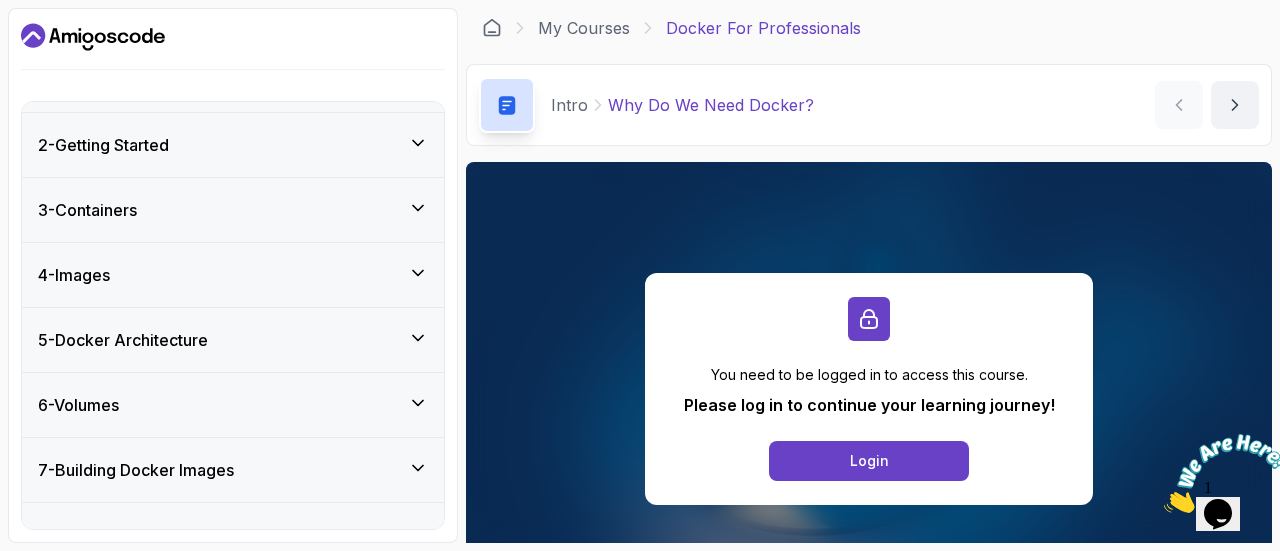 scroll, scrollTop: 0, scrollLeft: 0, axis: both 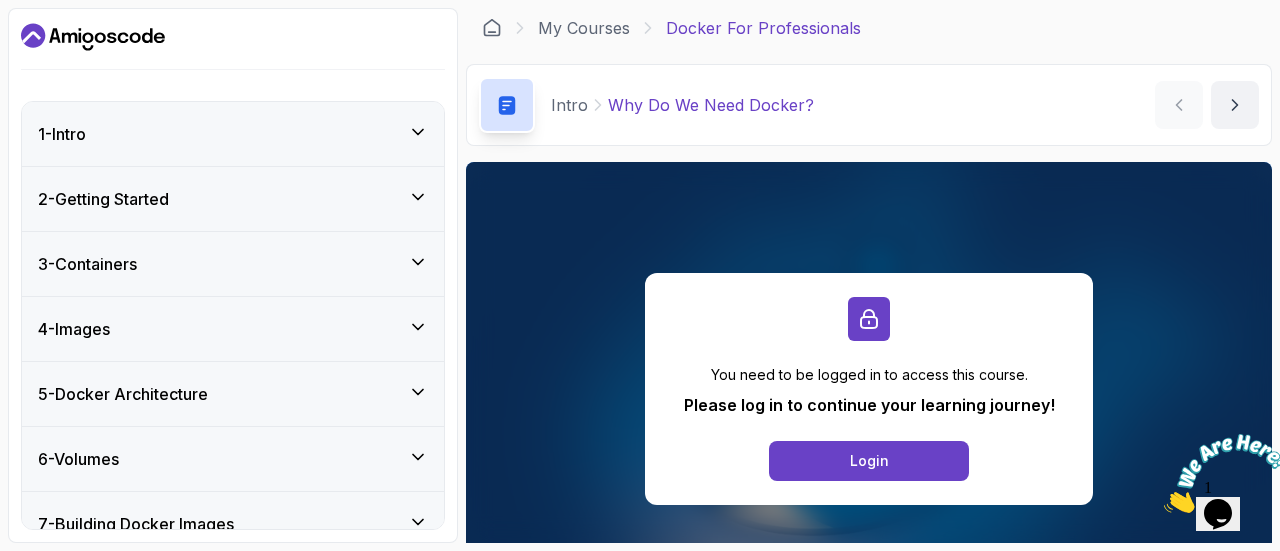 click on "1  -  Intro" at bounding box center (233, 134) 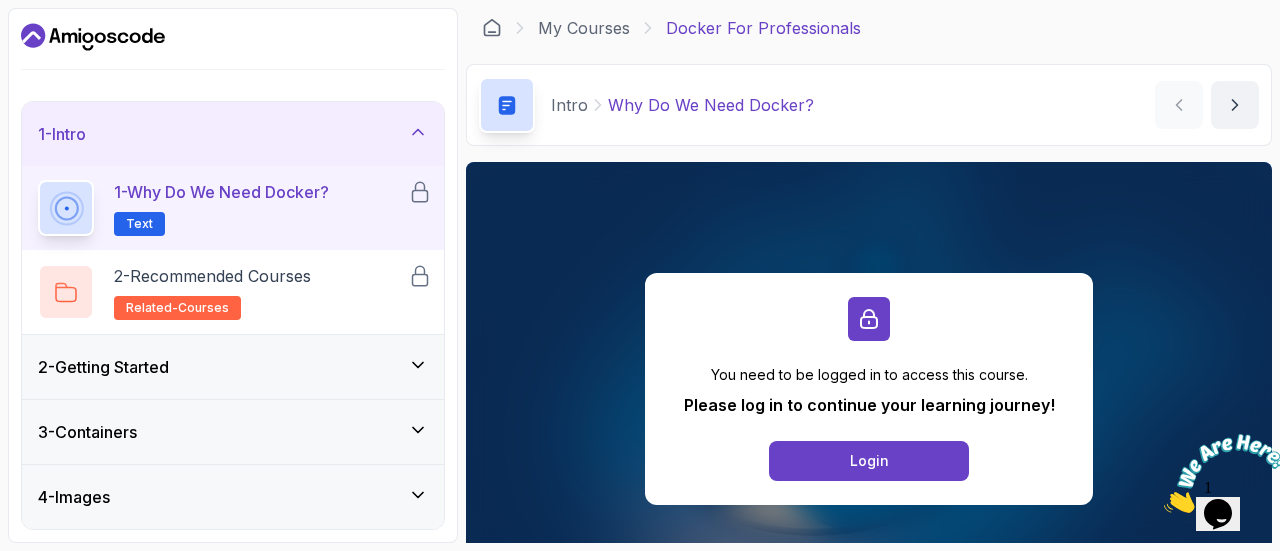 click on "1  -  Intro" at bounding box center (233, 134) 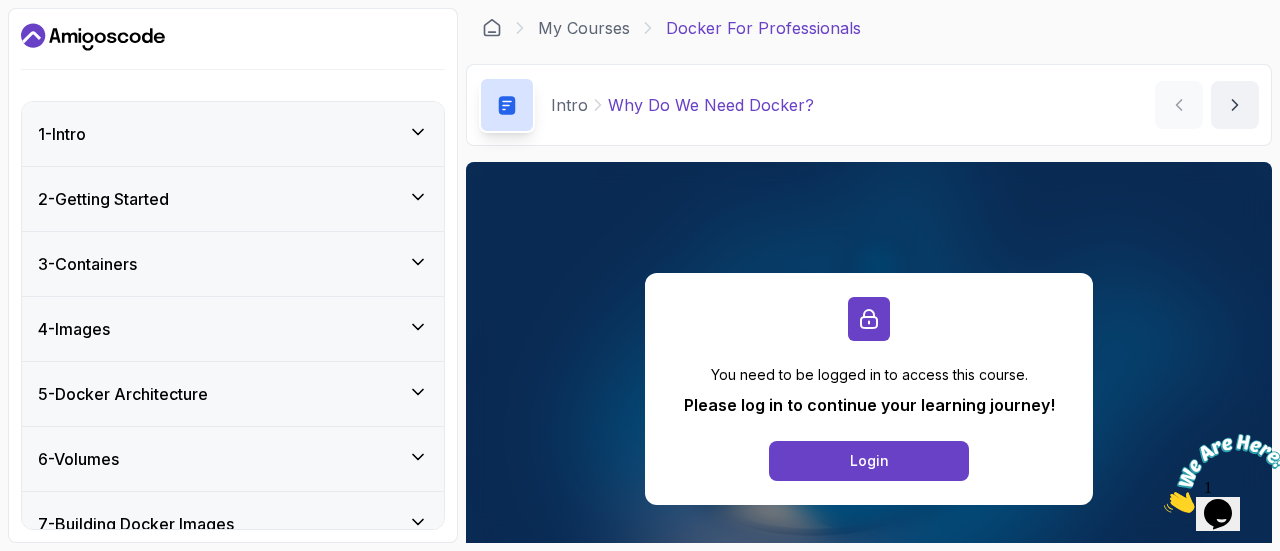 click on "2  -  Getting Started" at bounding box center [233, 199] 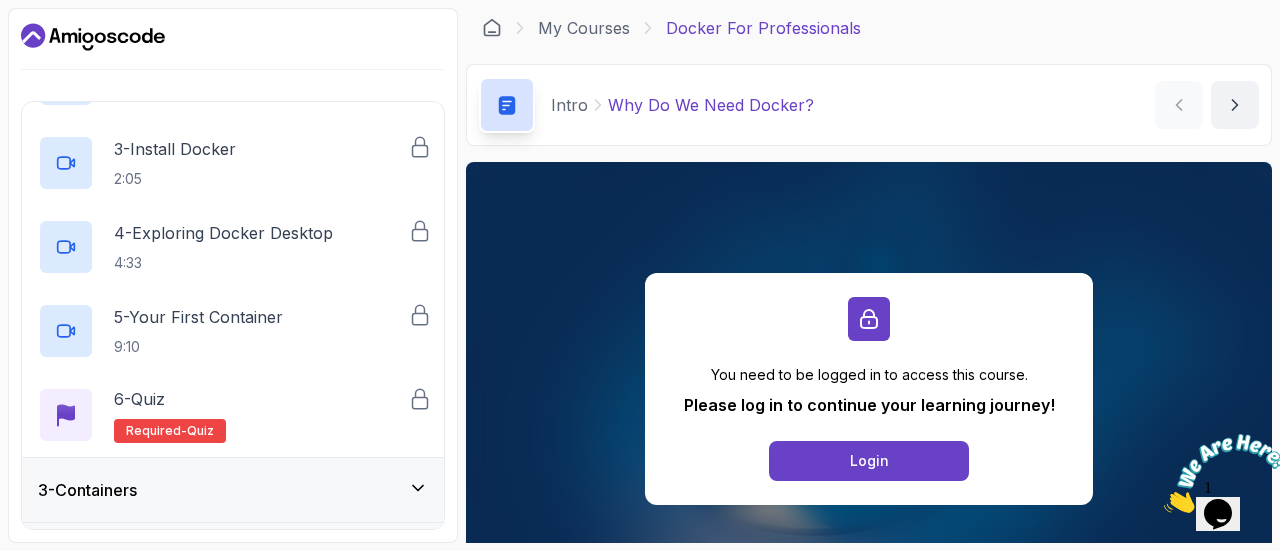 scroll, scrollTop: 0, scrollLeft: 0, axis: both 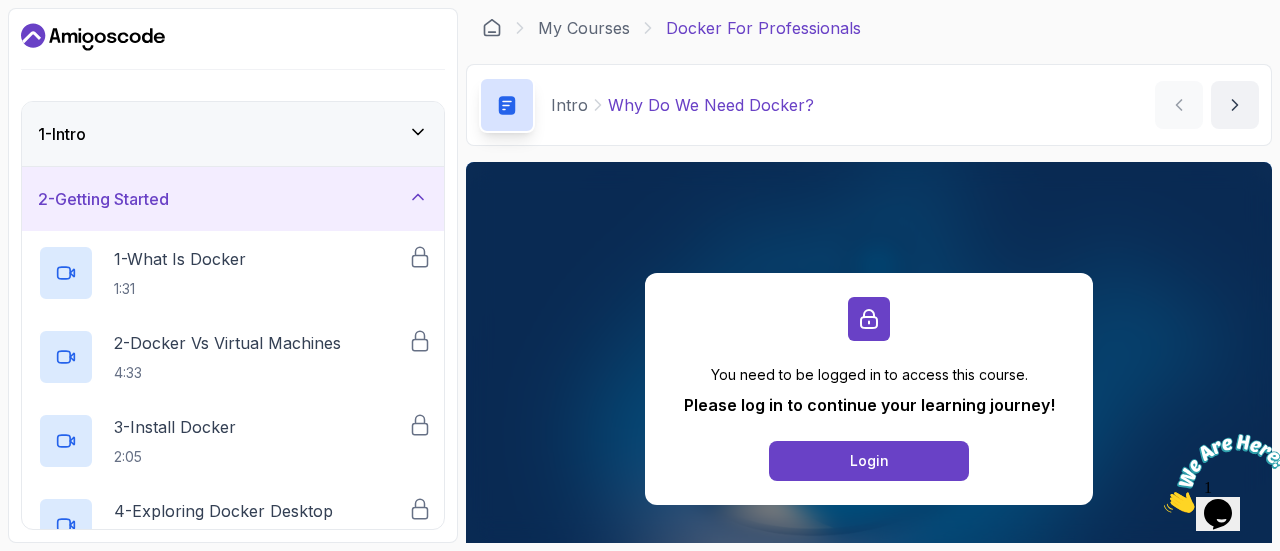 click on "2  -  Getting Started" at bounding box center (233, 199) 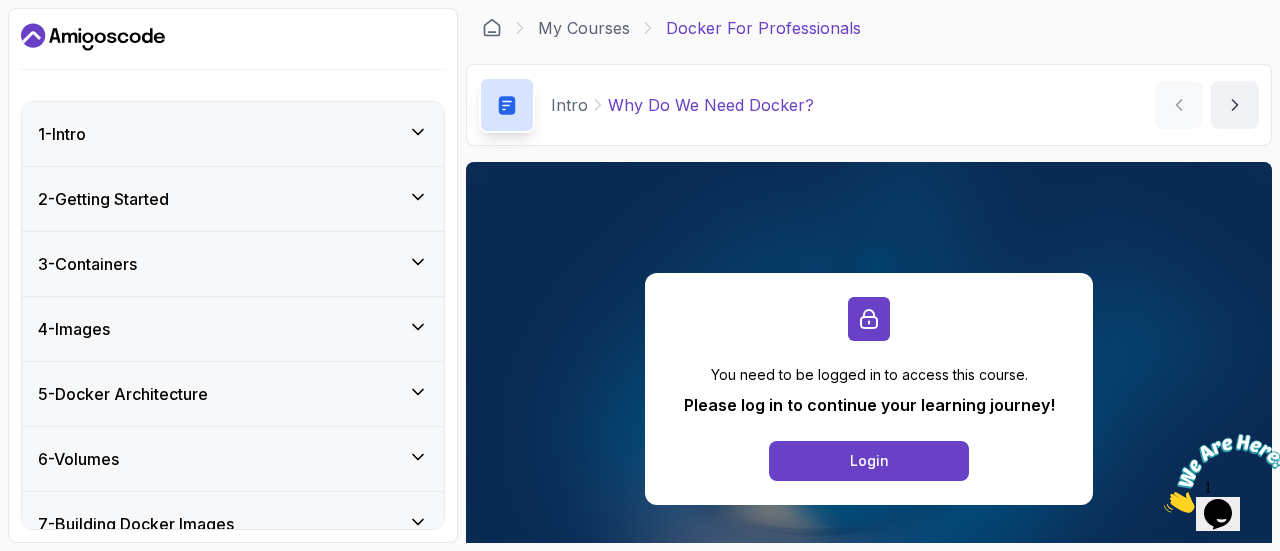 click on "3  -  Containers" at bounding box center [233, 264] 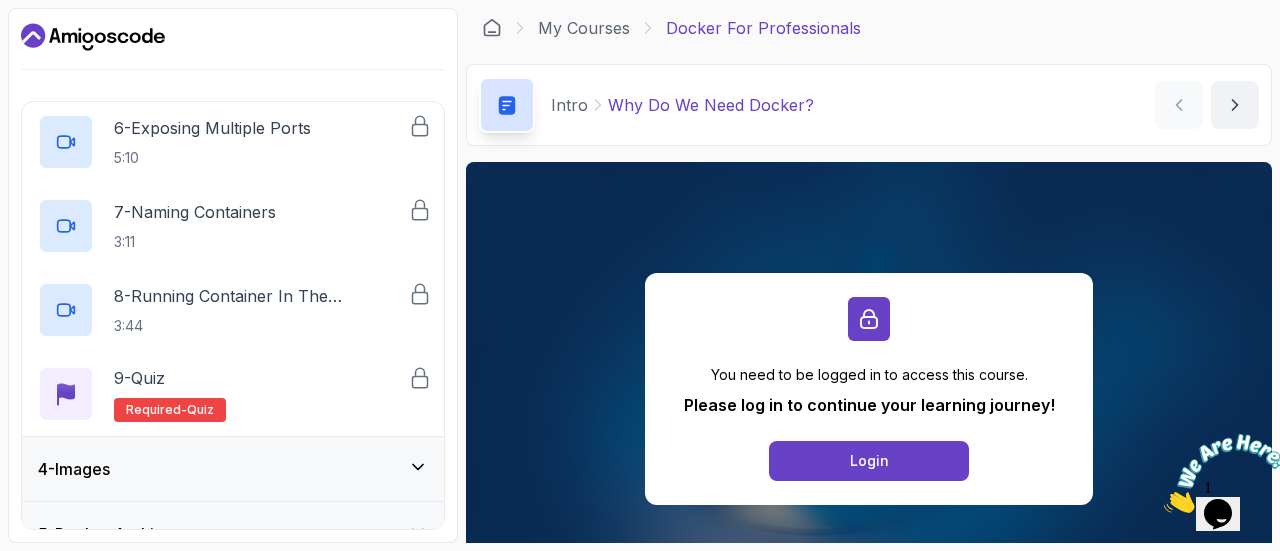 scroll, scrollTop: 0, scrollLeft: 0, axis: both 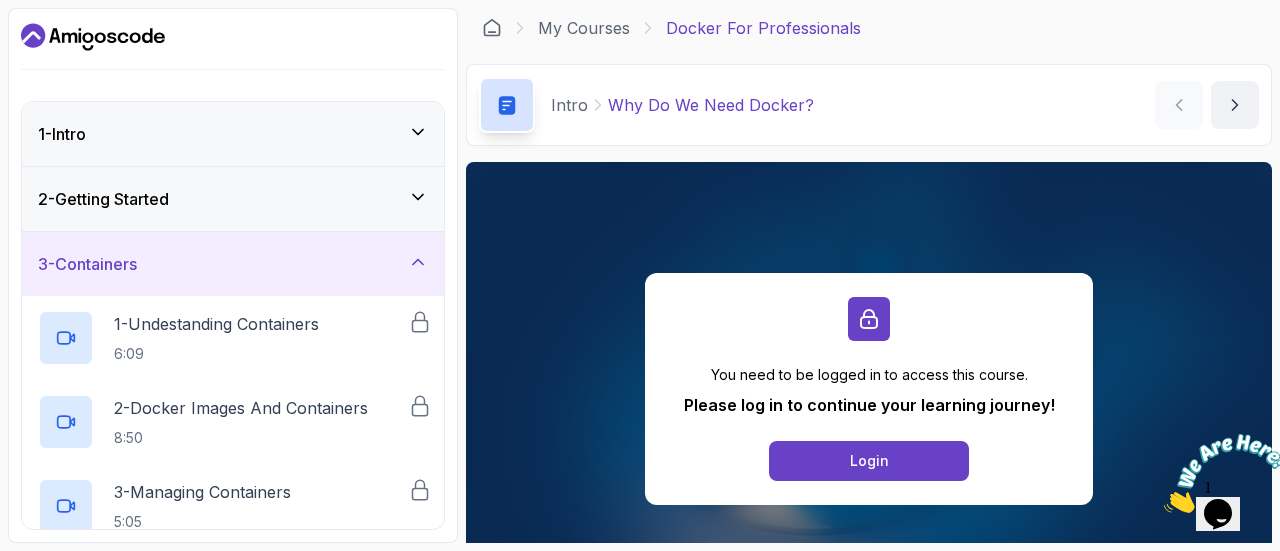click on "3  -  Containers" at bounding box center (233, 264) 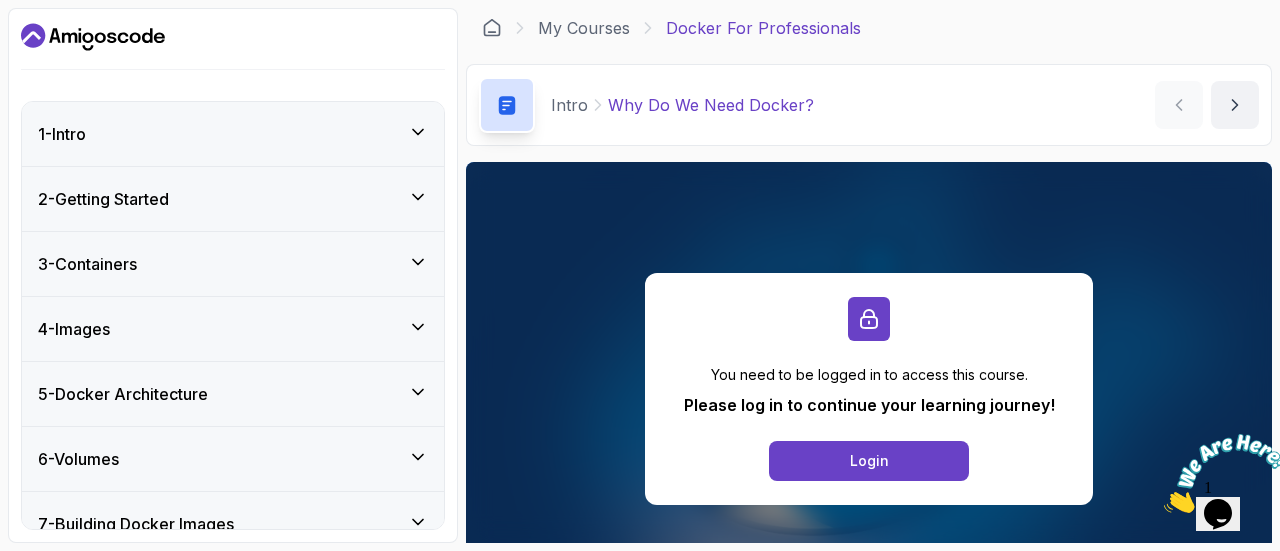 click on "4  -  Images" at bounding box center (233, 329) 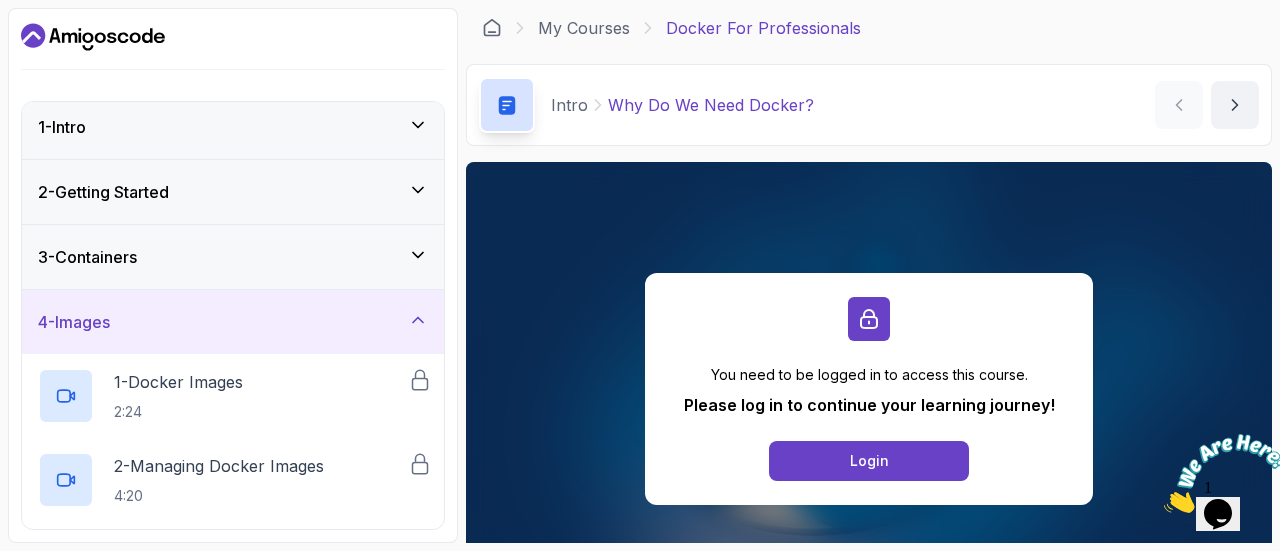scroll, scrollTop: 0, scrollLeft: 0, axis: both 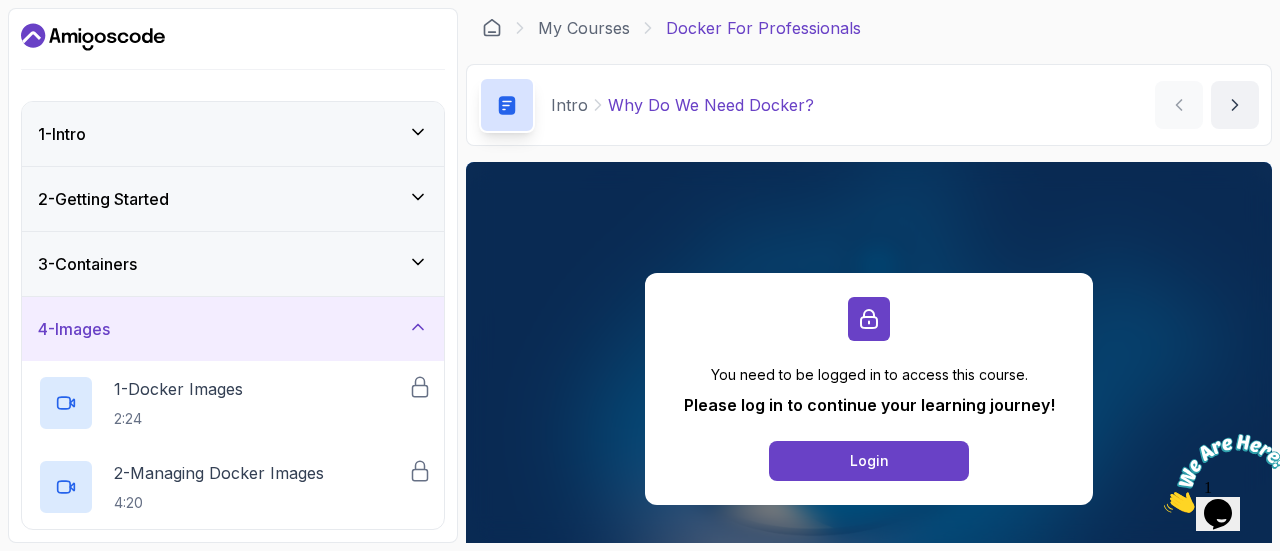 click on "4  -  Images" at bounding box center (233, 329) 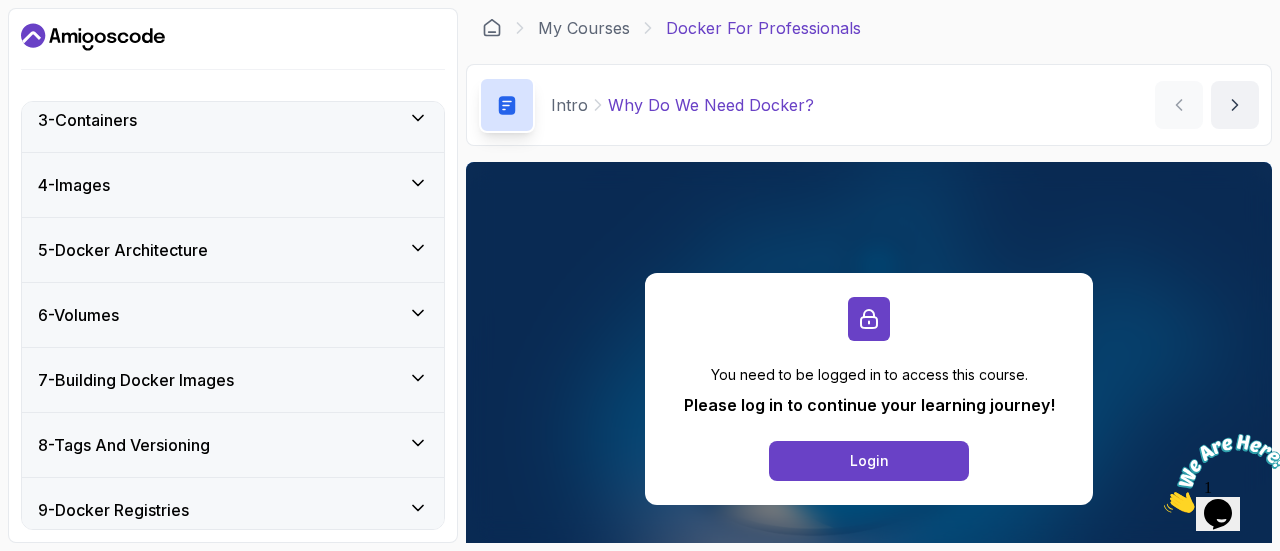 scroll, scrollTop: 145, scrollLeft: 0, axis: vertical 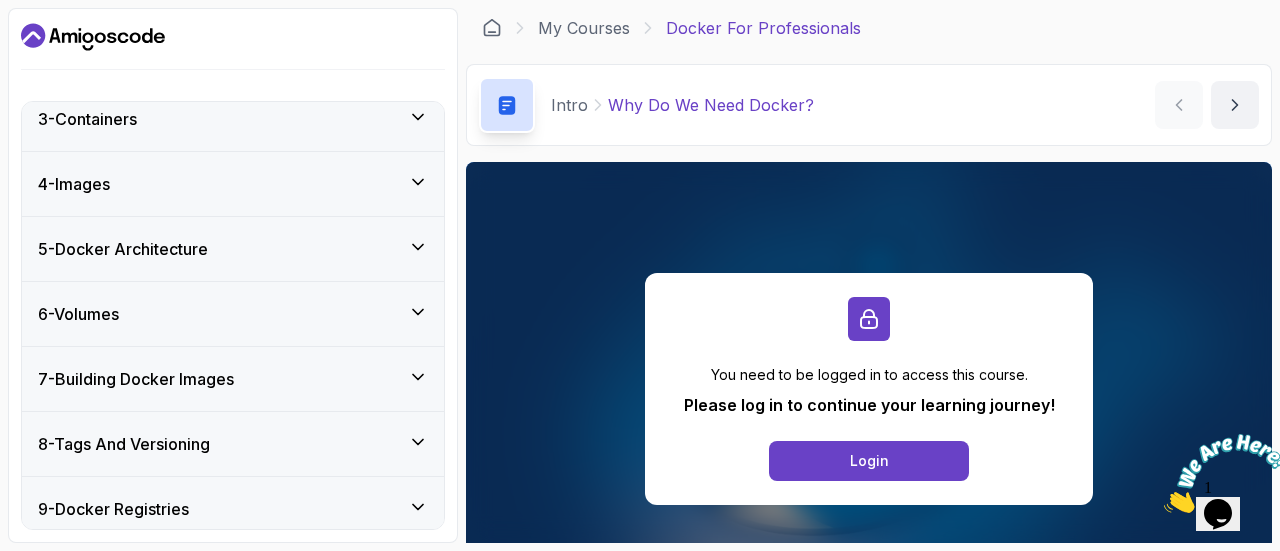 click on "5  -  Docker Architecture" at bounding box center (233, 249) 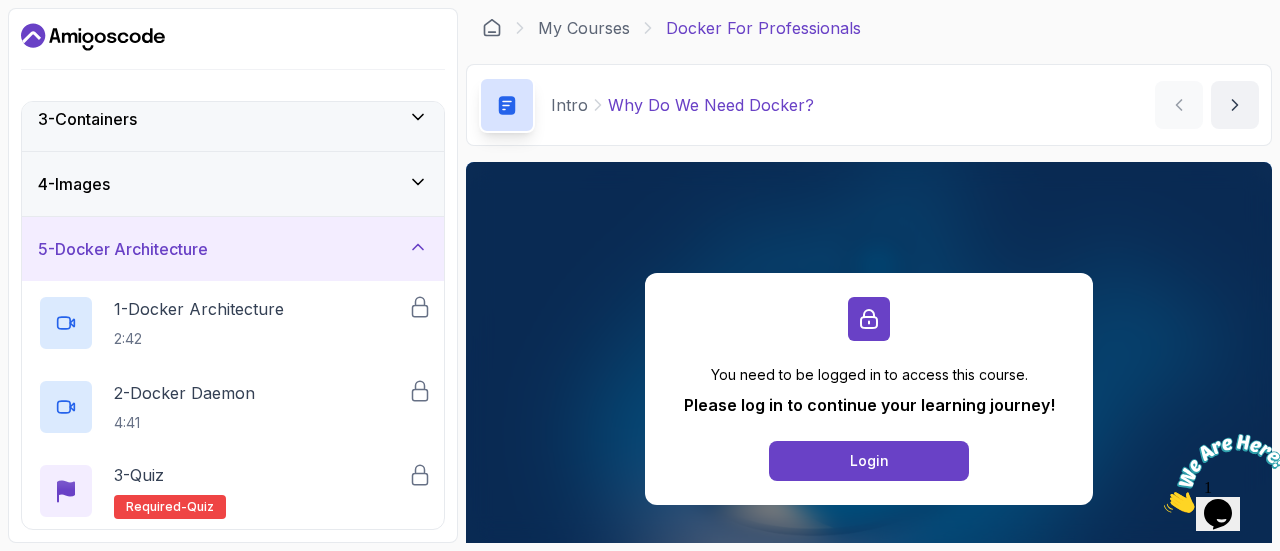 click on "5  -  Docker Architecture" at bounding box center (233, 249) 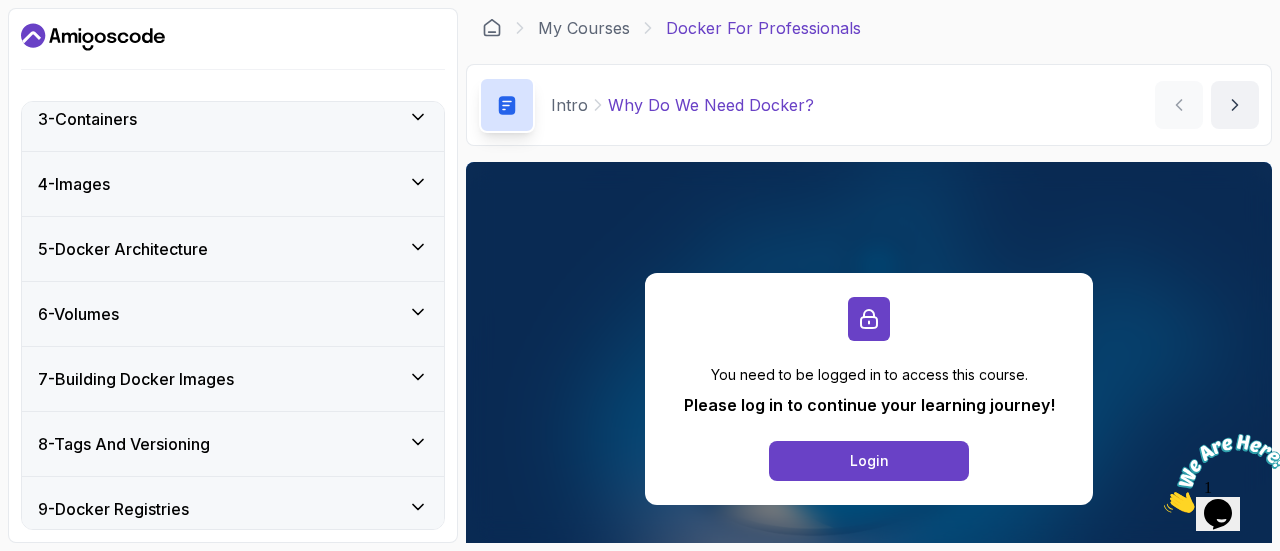 click on "6  -  Volumes" at bounding box center [233, 314] 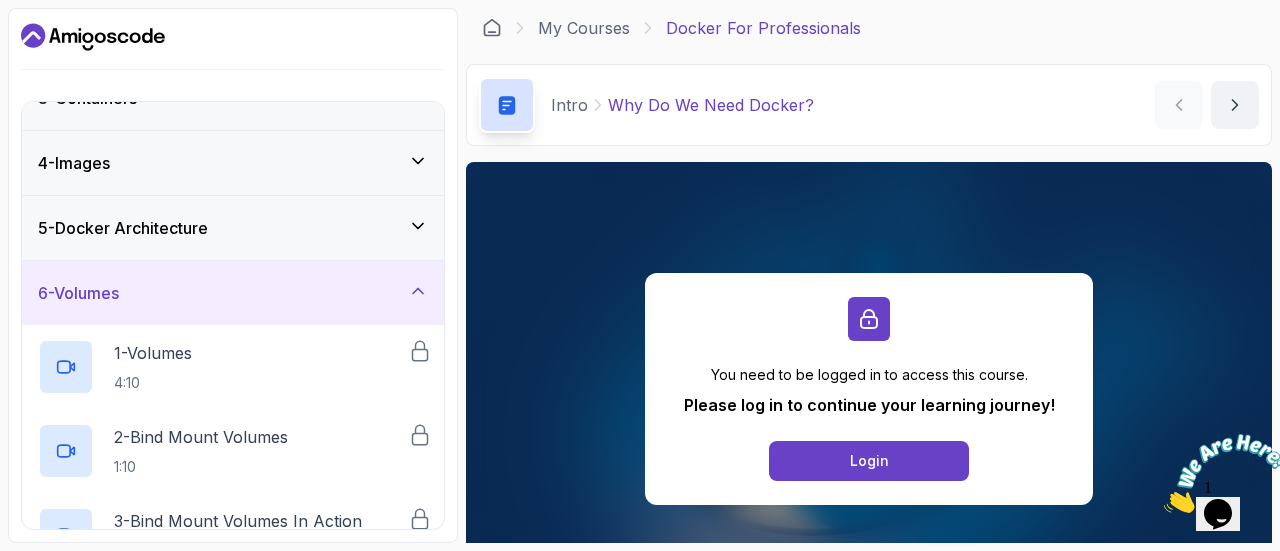 scroll, scrollTop: 167, scrollLeft: 0, axis: vertical 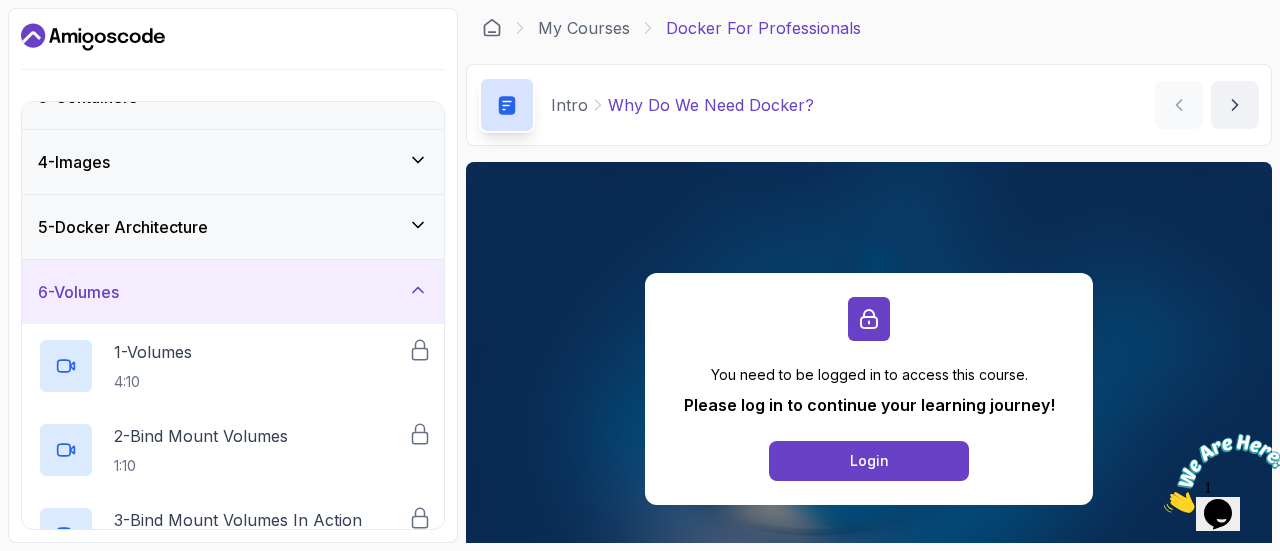 click on "6  -  Volumes" at bounding box center [233, 292] 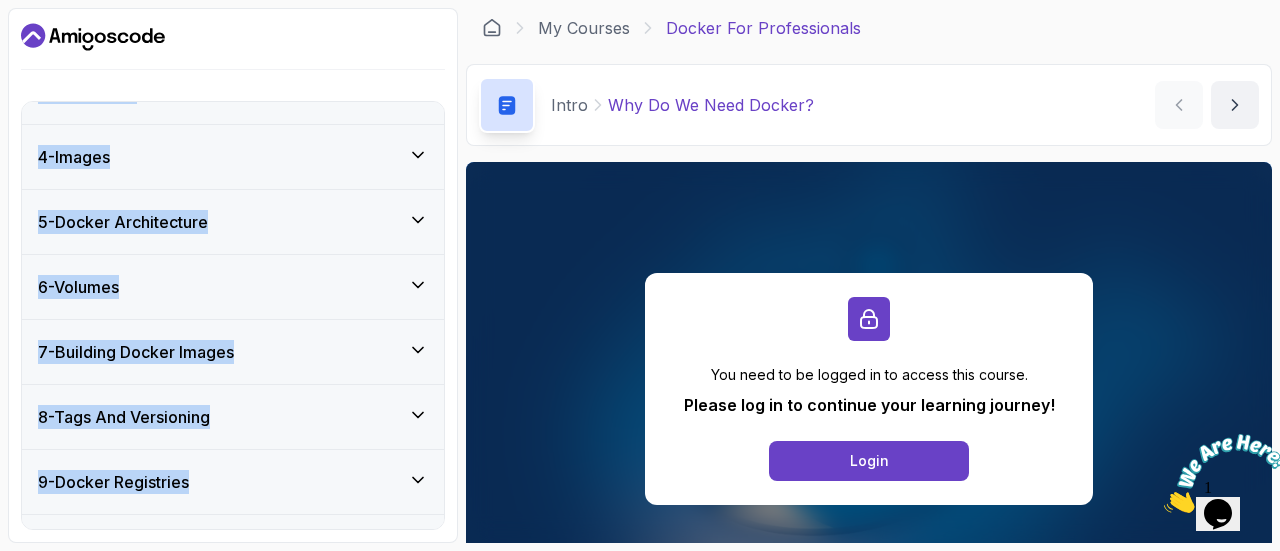 scroll, scrollTop: 0, scrollLeft: 0, axis: both 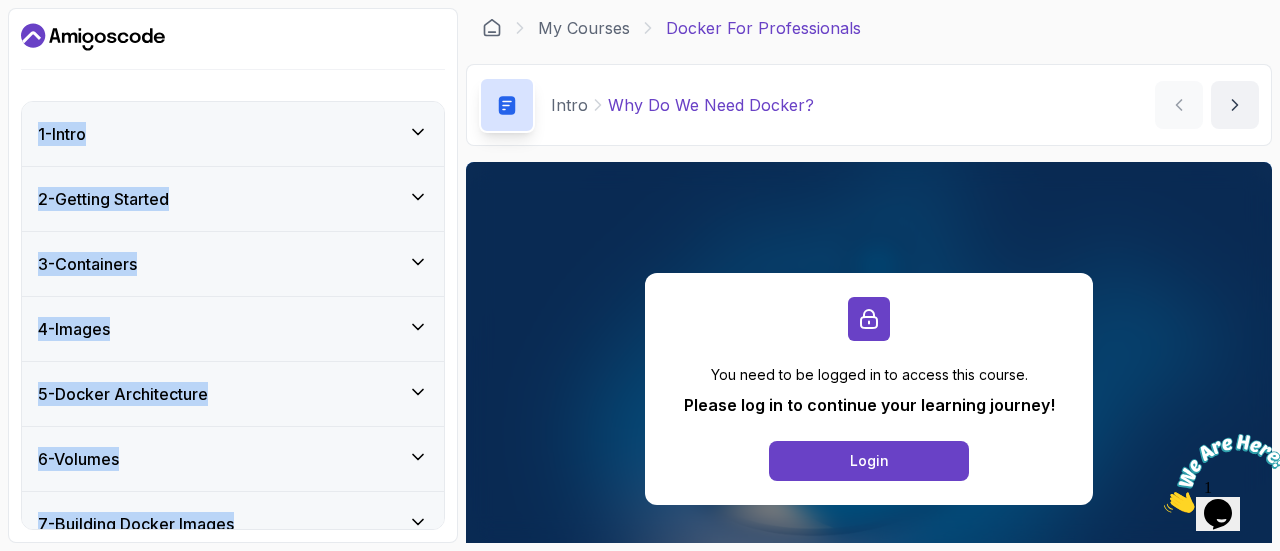 drag, startPoint x: 139, startPoint y: 534, endPoint x: 30, endPoint y: 114, distance: 433.91357 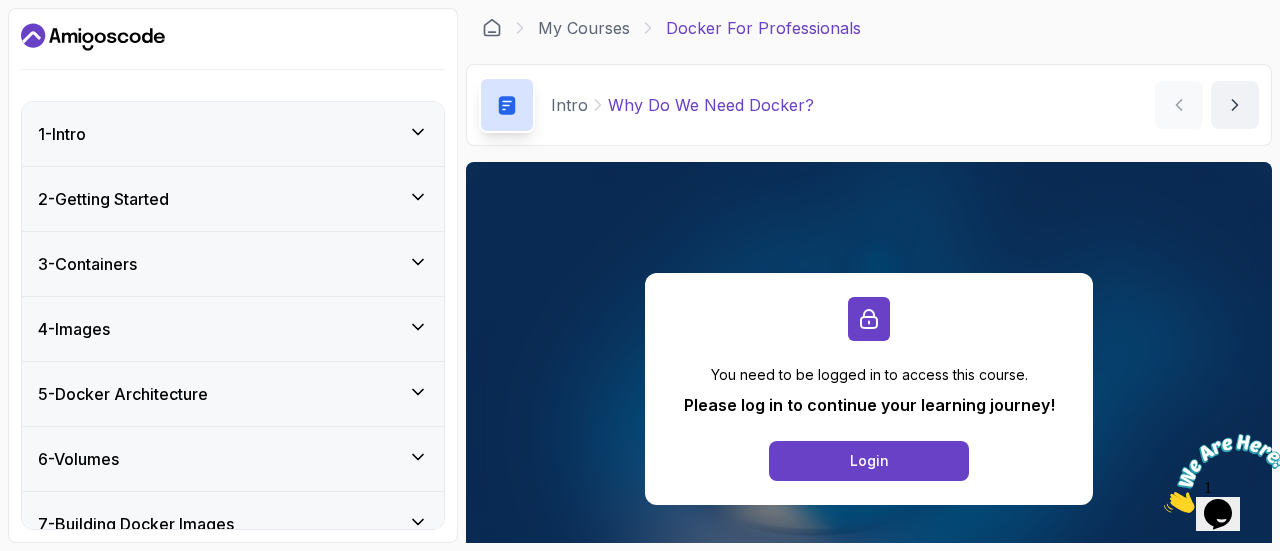 click at bounding box center [233, 37] 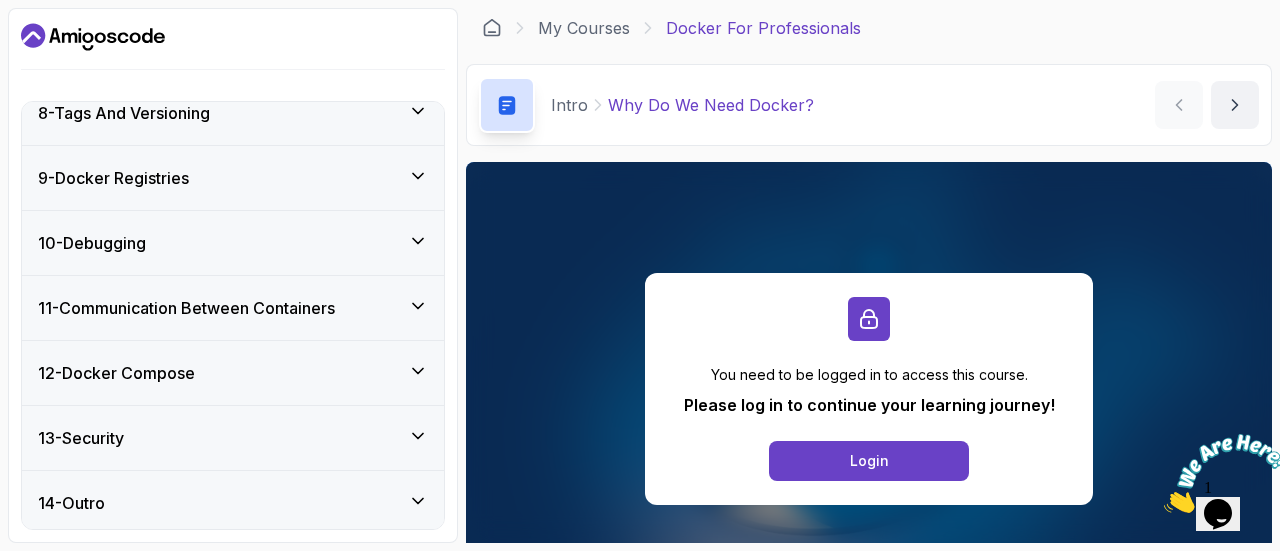 click on "14  -  Outro" at bounding box center [233, 503] 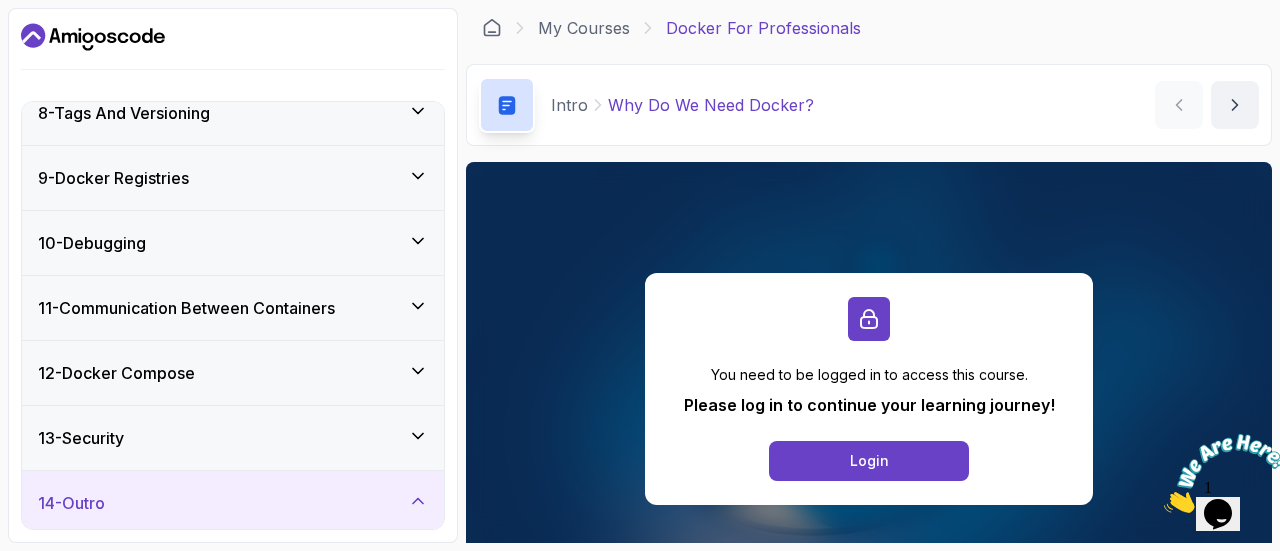 click on "13  -  Security" at bounding box center (233, 438) 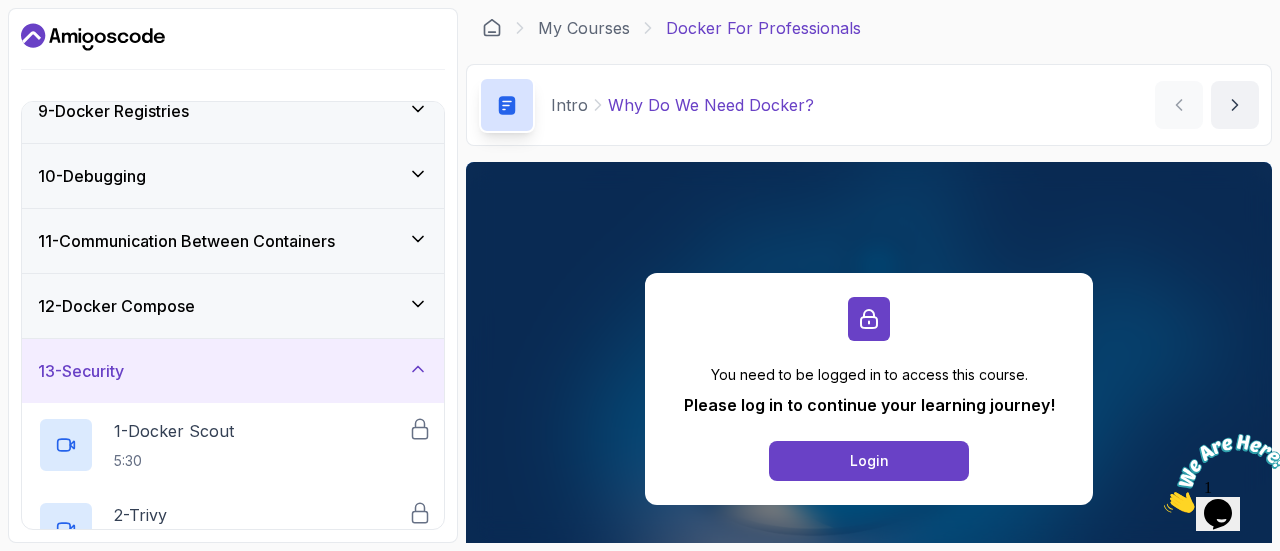 scroll, scrollTop: 544, scrollLeft: 0, axis: vertical 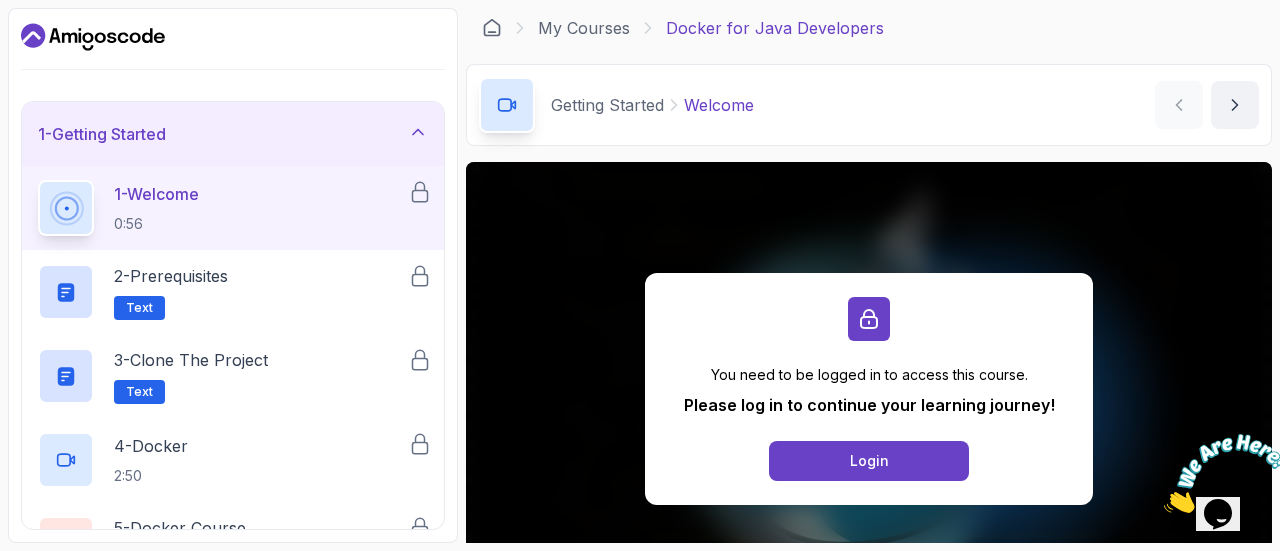 click on "1  -  Getting Started" at bounding box center [233, 134] 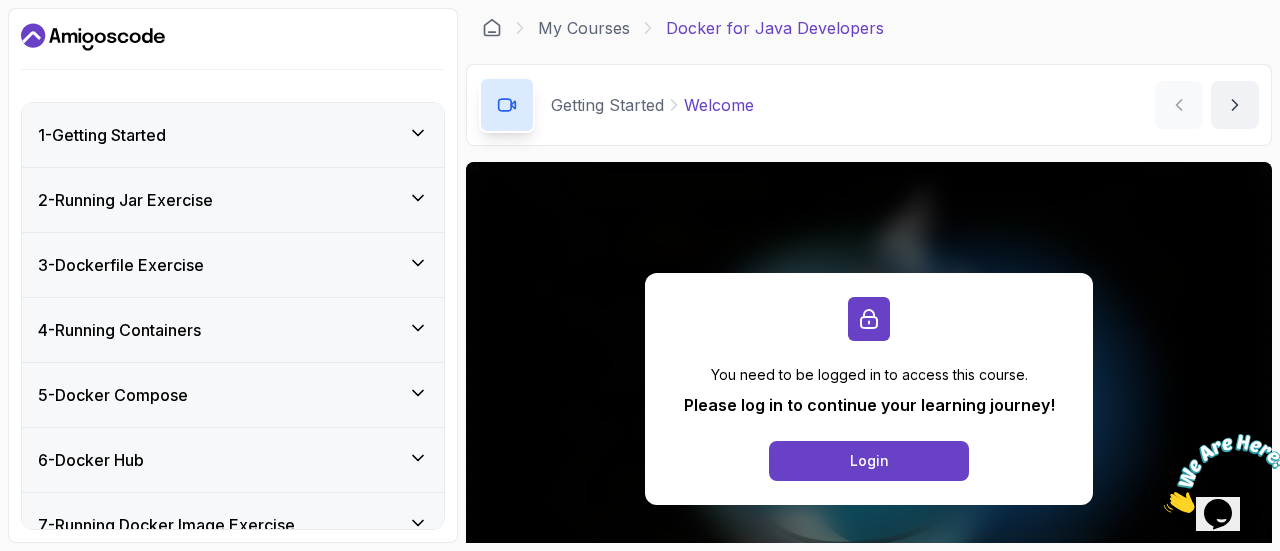 click on "2  -  Running Jar Exercise" at bounding box center (233, 200) 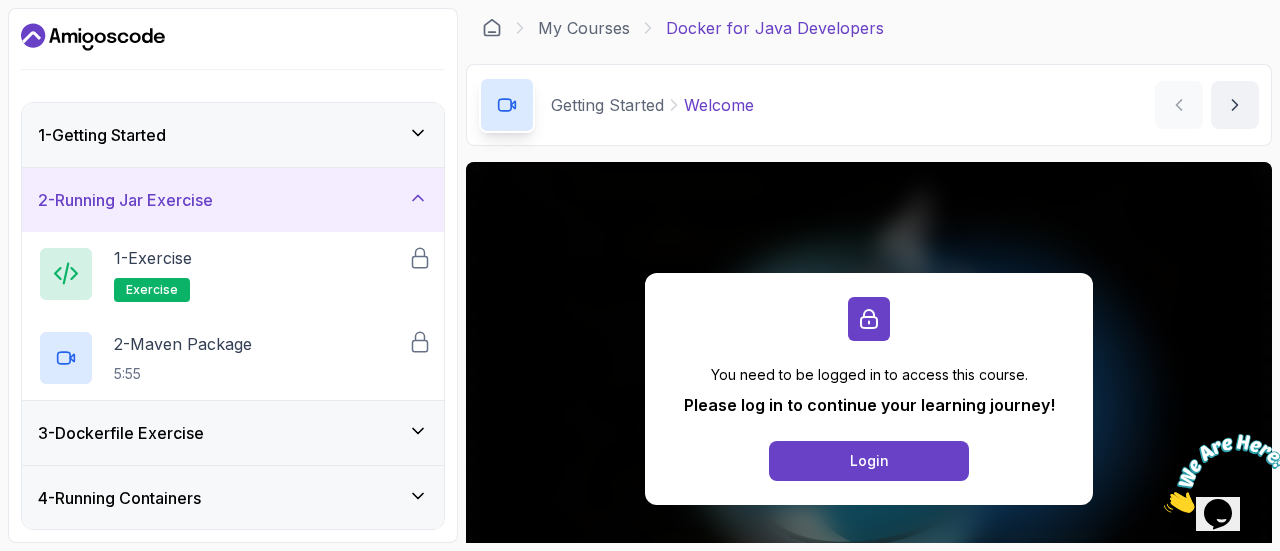 click on "2  -  Running Jar Exercise" at bounding box center (233, 200) 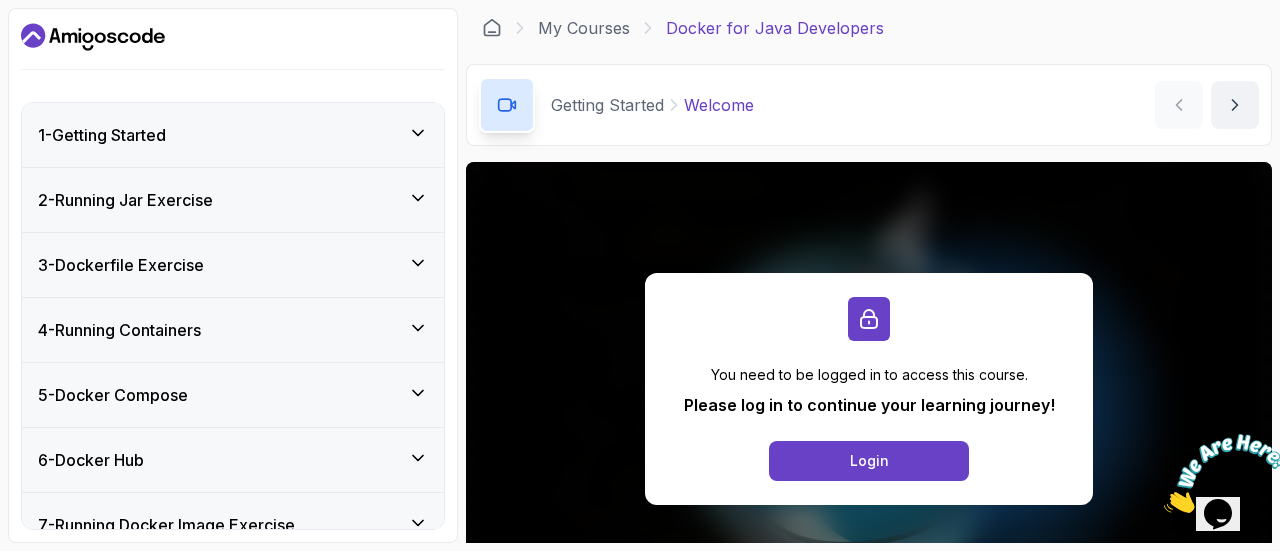 click on "3  -  Dockerfile Exercise" at bounding box center (233, 265) 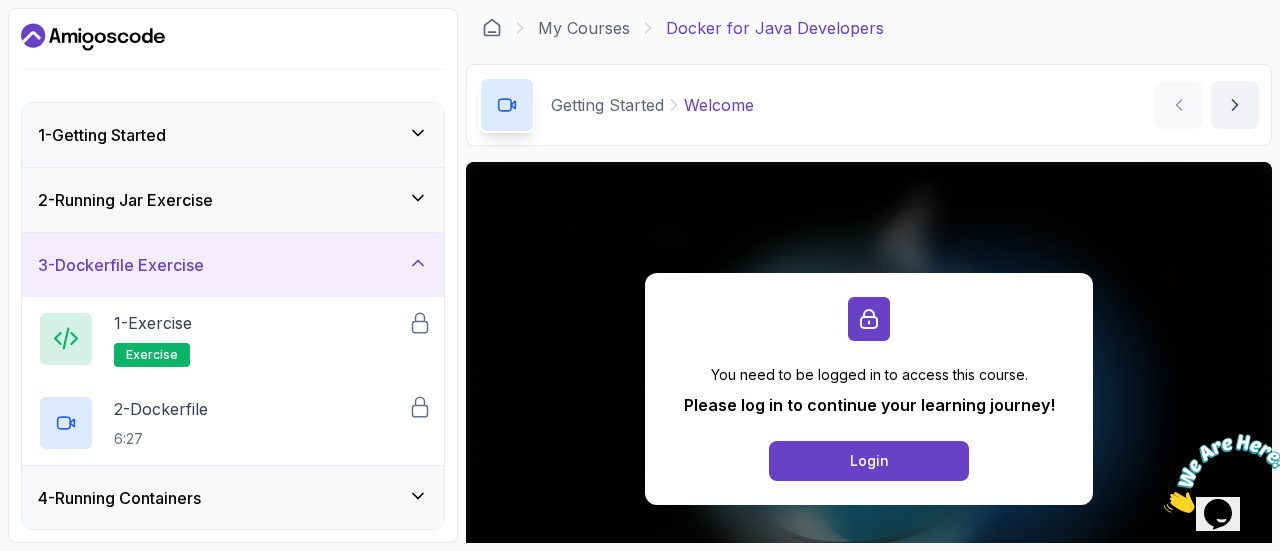 click on "3  -  Dockerfile Exercise" at bounding box center (233, 265) 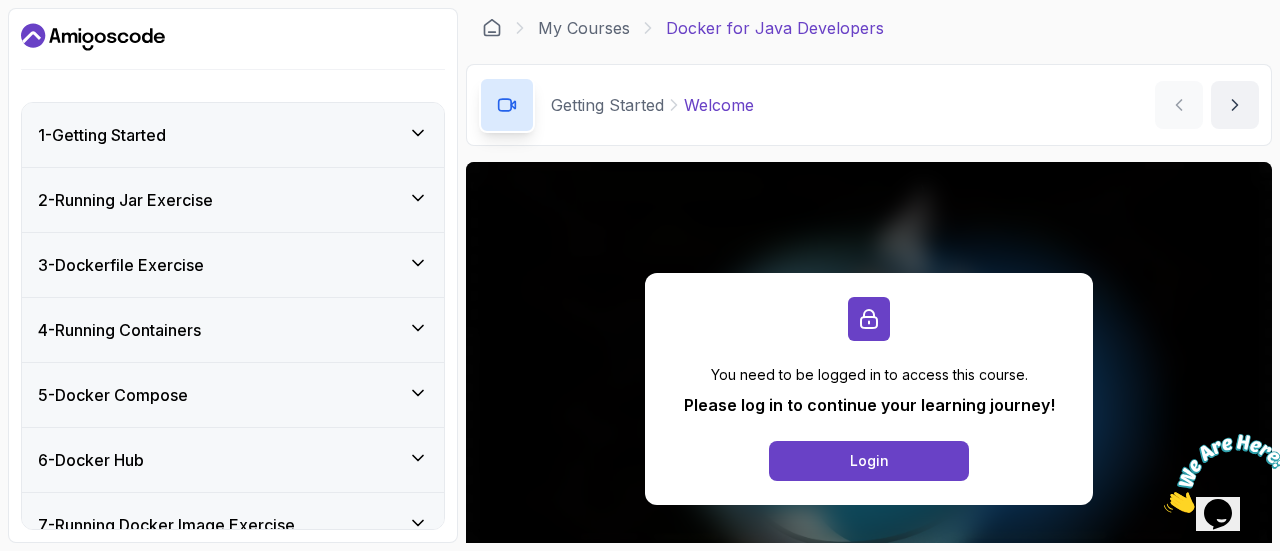 click on "4  -  Running Containers" at bounding box center (233, 330) 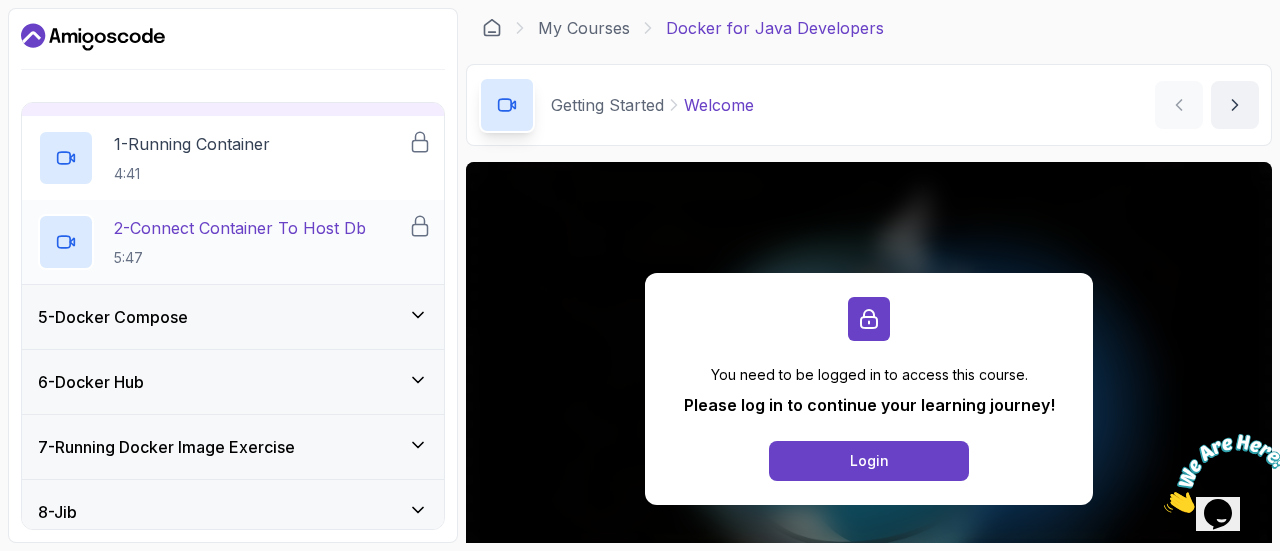 scroll, scrollTop: 0, scrollLeft: 0, axis: both 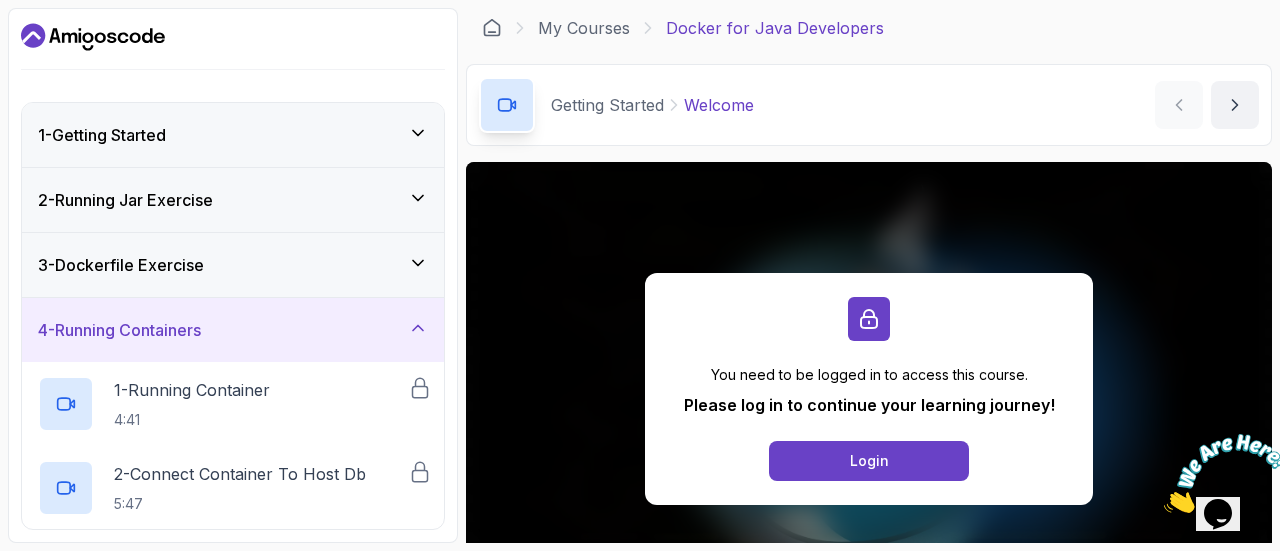 click on "4  -  Running Containers" at bounding box center [233, 330] 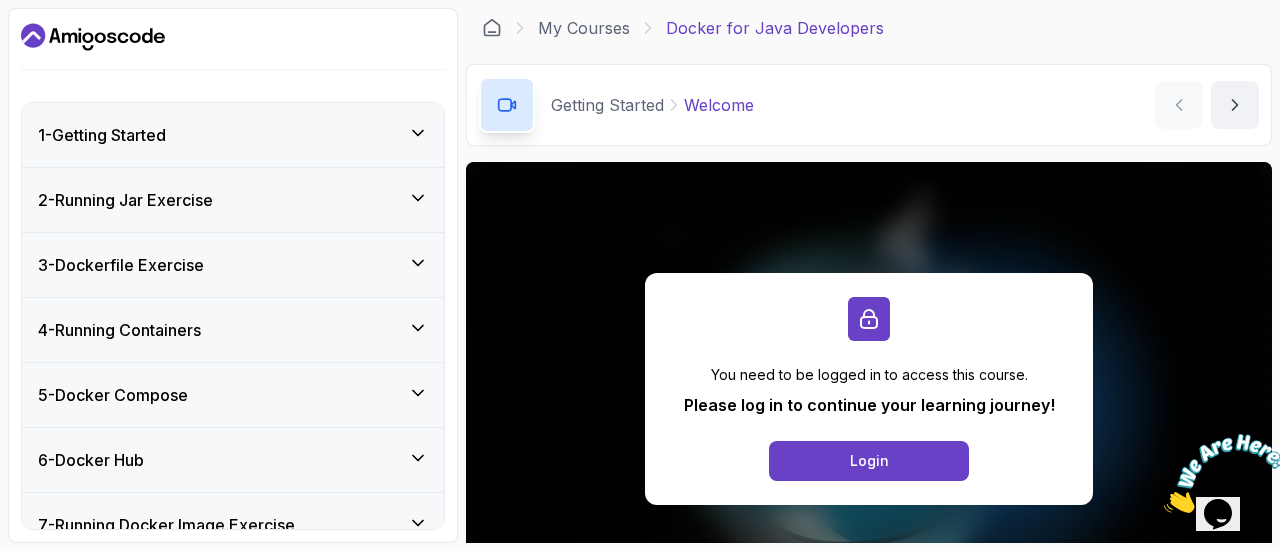 click on "5  -  Docker Compose" at bounding box center (233, 395) 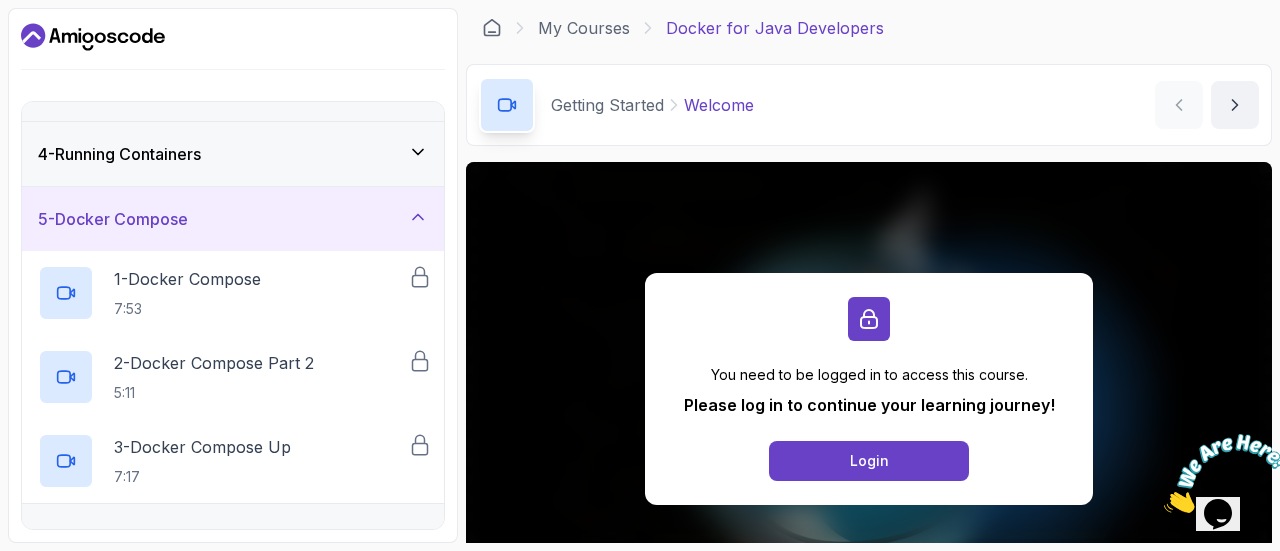 scroll, scrollTop: 176, scrollLeft: 0, axis: vertical 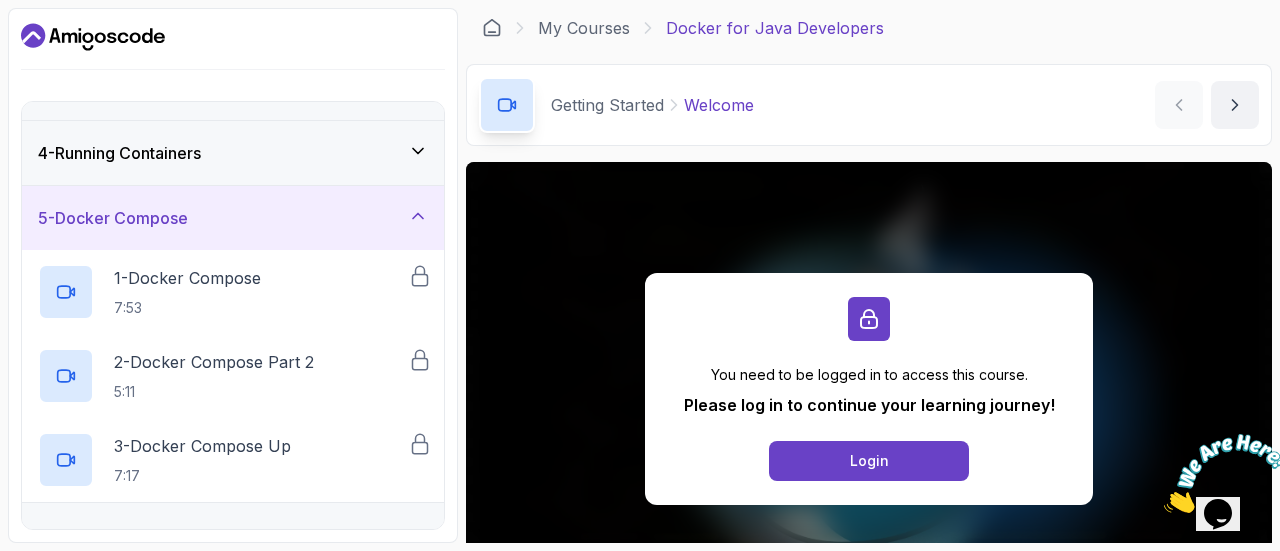click on "5  -  Docker Compose" at bounding box center (233, 218) 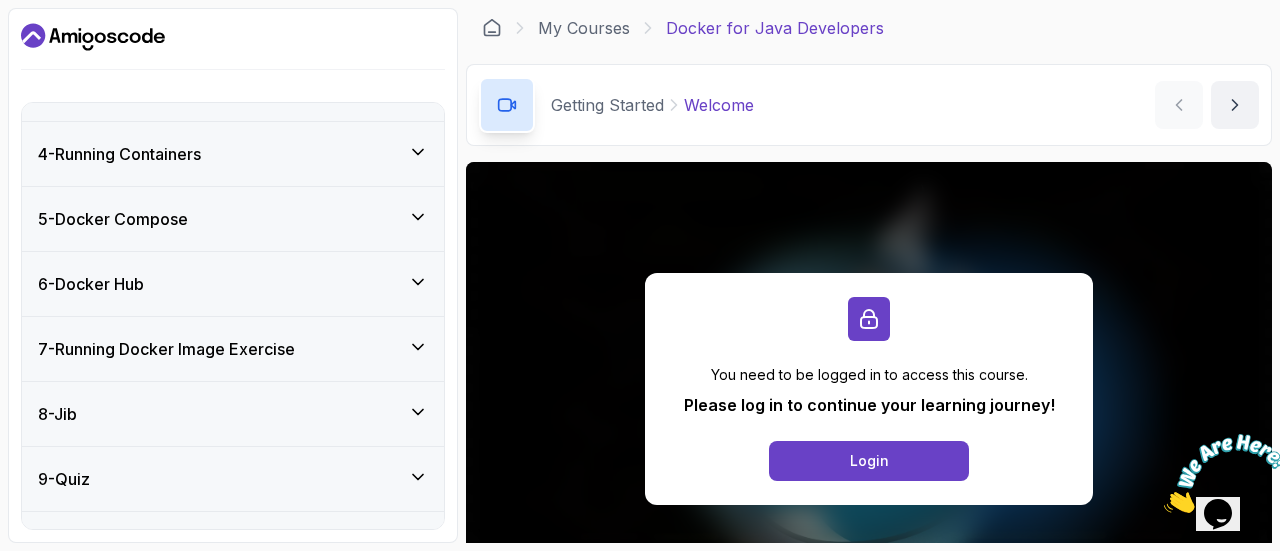 click on "6  -  Docker Hub" at bounding box center (233, 284) 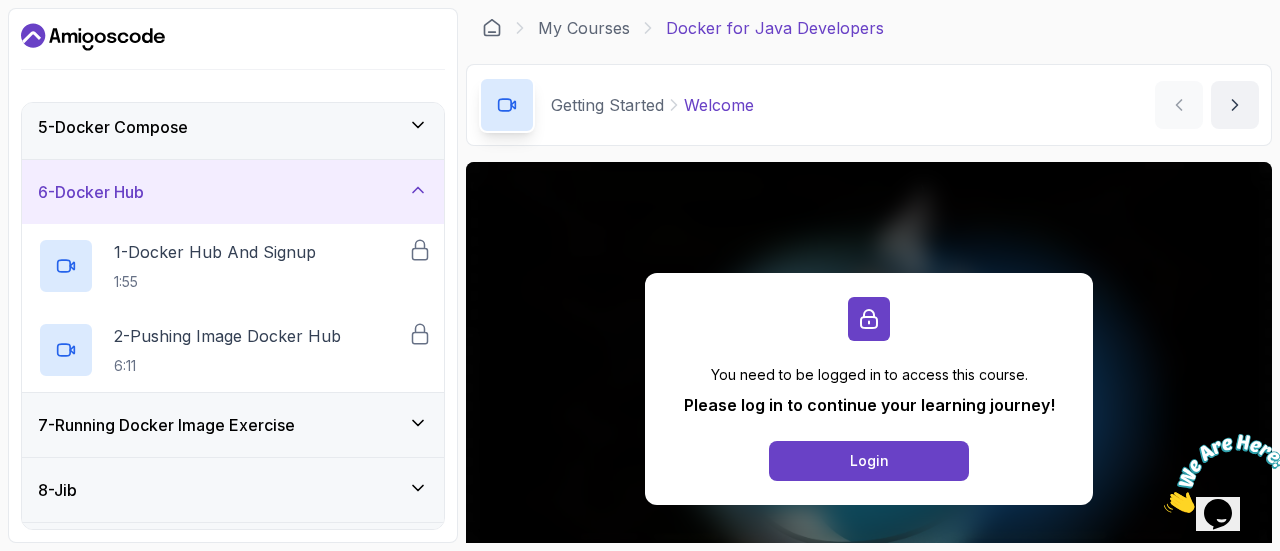 scroll, scrollTop: 240, scrollLeft: 0, axis: vertical 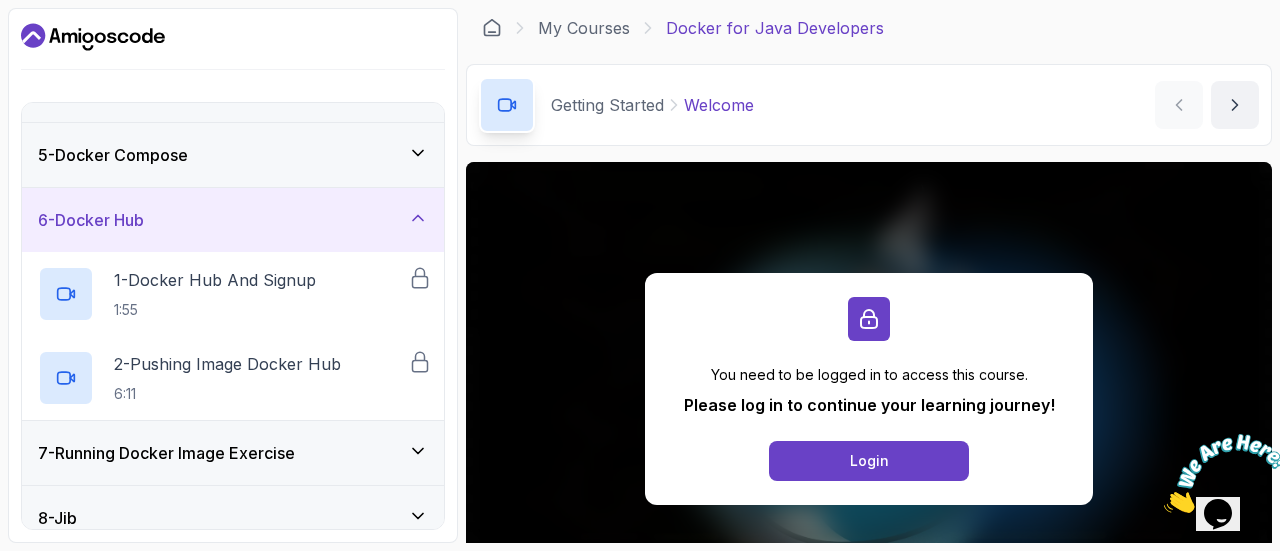 click on "6  -  Docker Hub" at bounding box center [233, 220] 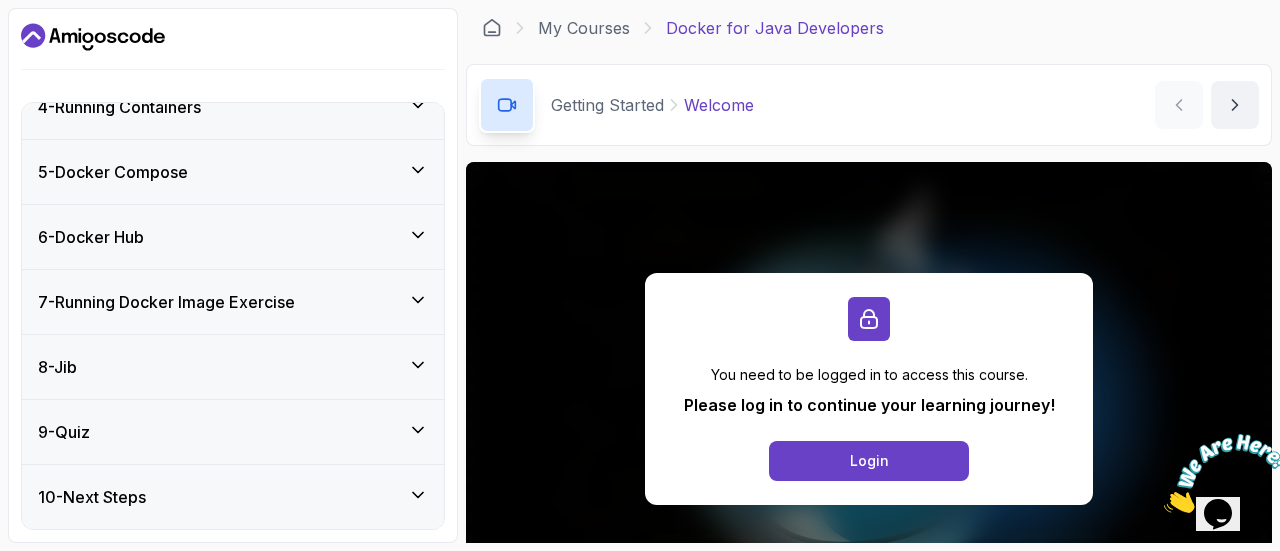 scroll, scrollTop: 218, scrollLeft: 0, axis: vertical 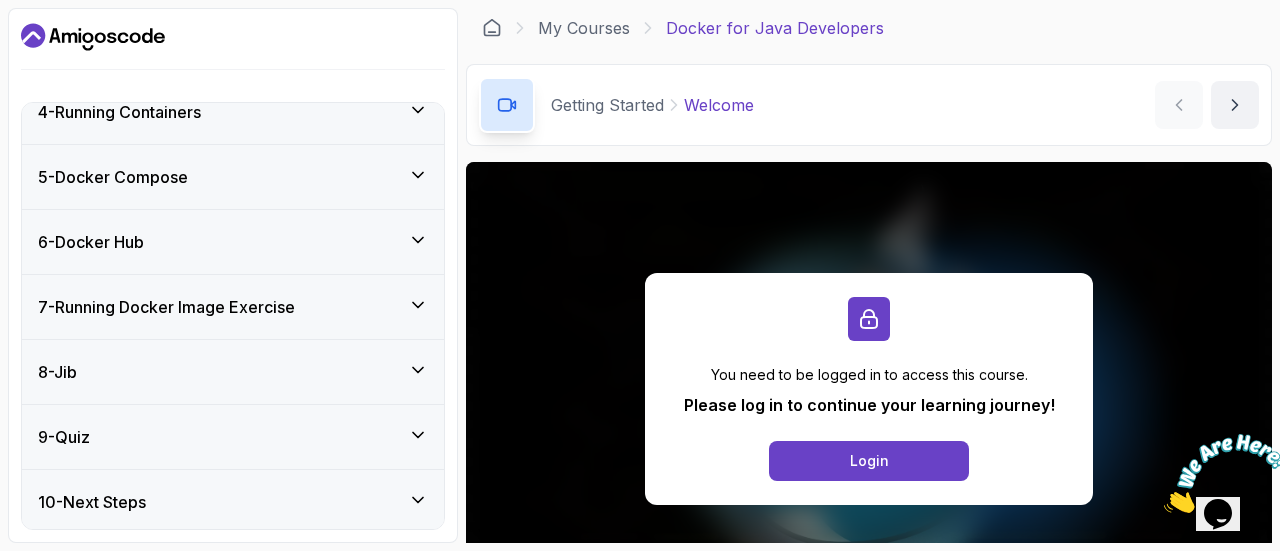 click on "7  -  Running Docker Image Exercise" at bounding box center (233, 307) 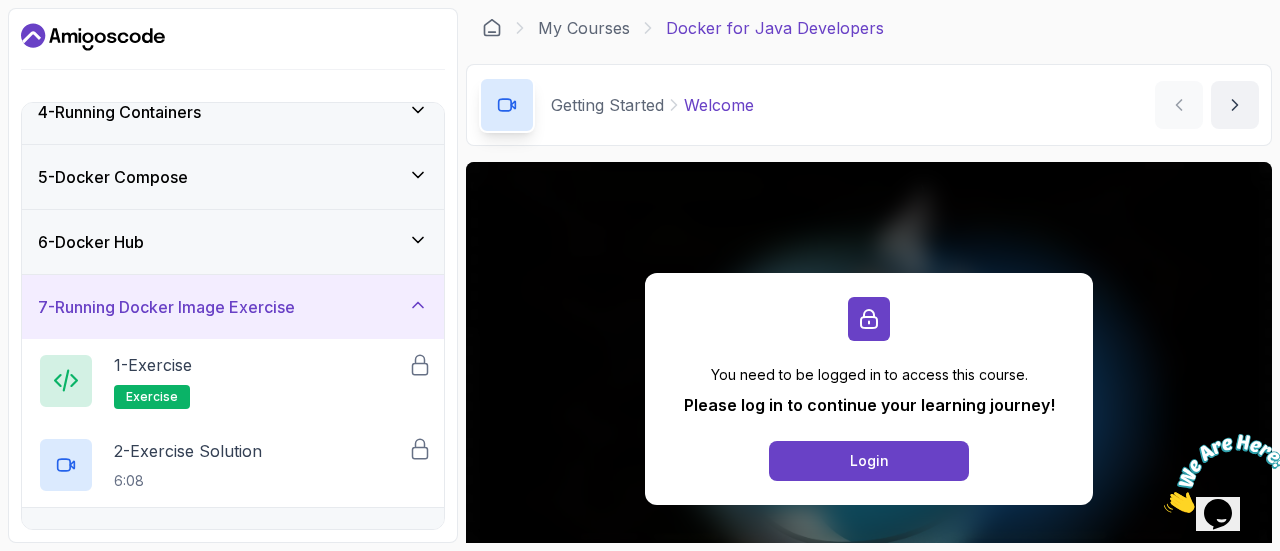 scroll, scrollTop: 257, scrollLeft: 0, axis: vertical 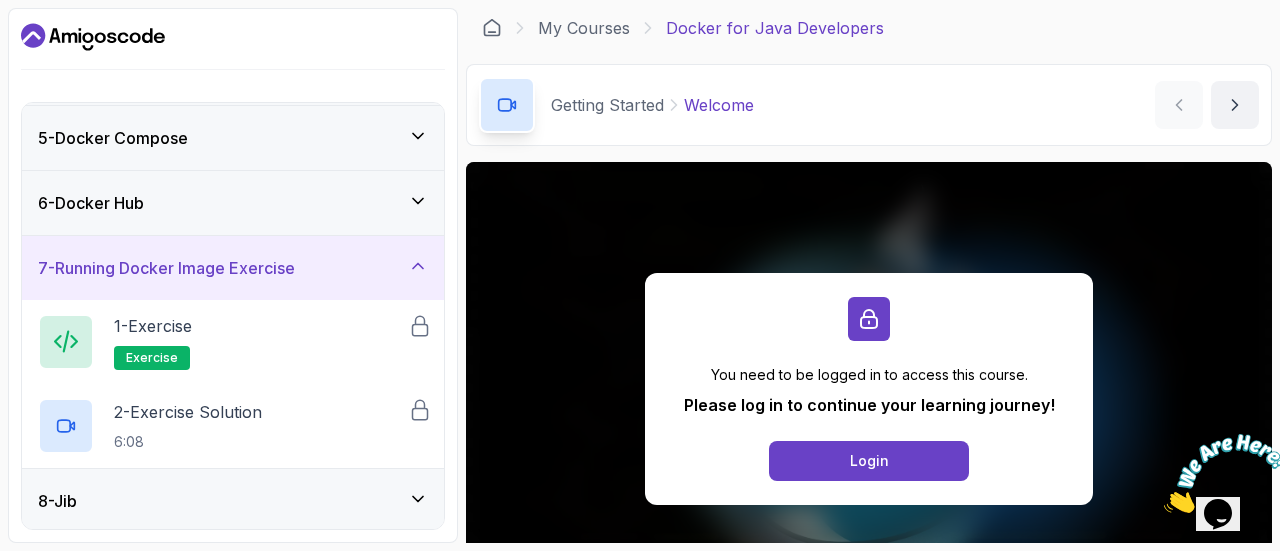 click on "7  -  Running Docker Image Exercise" at bounding box center (233, 268) 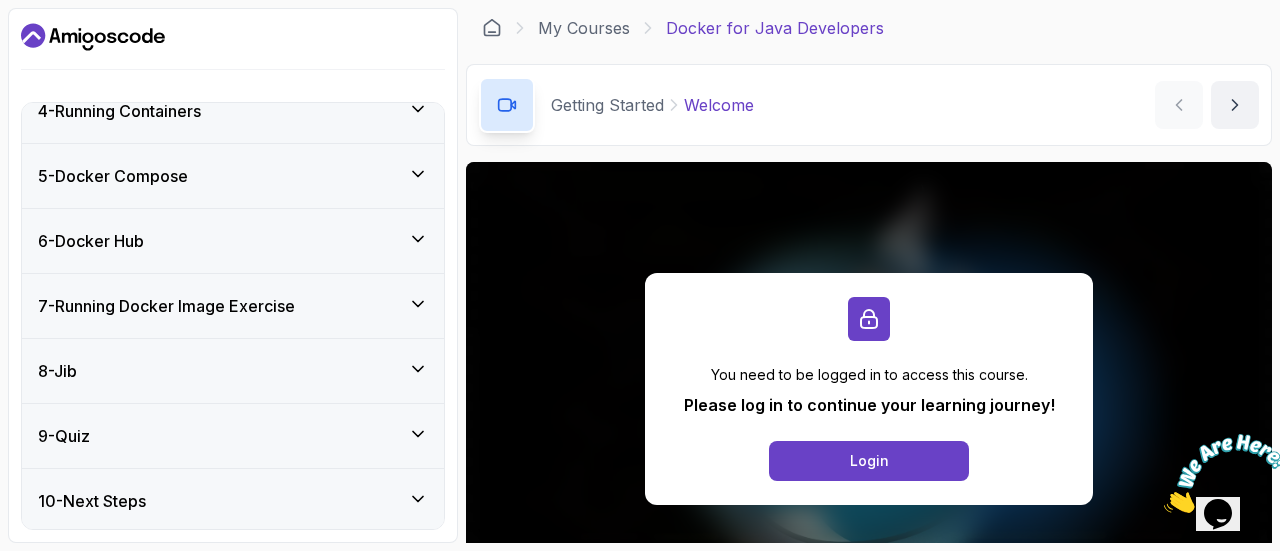 scroll, scrollTop: 218, scrollLeft: 0, axis: vertical 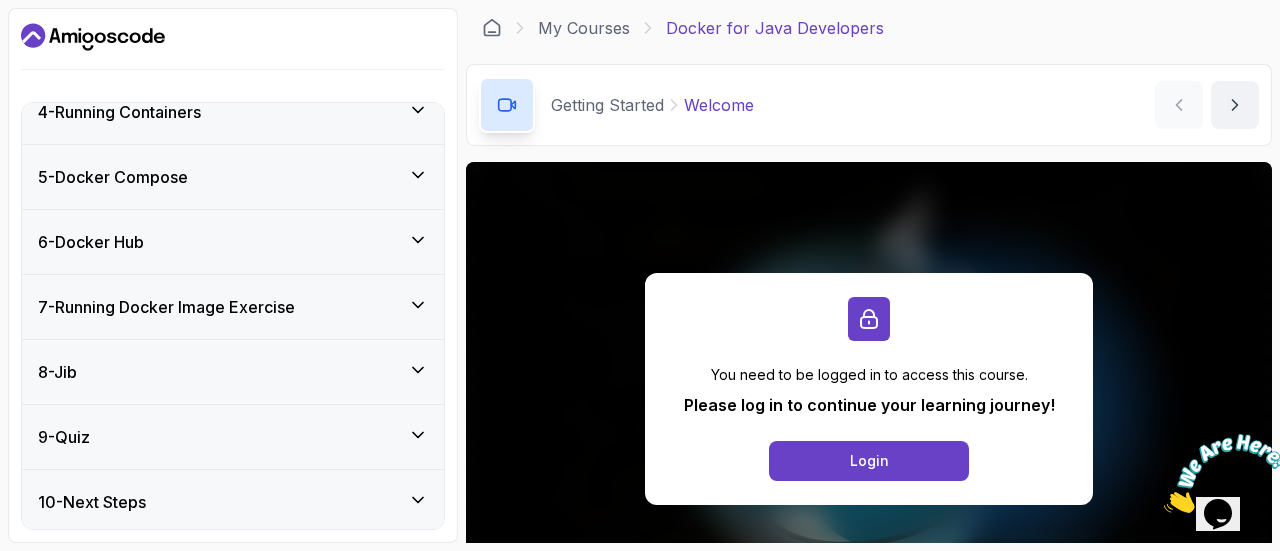 click on "8  -  Jib" at bounding box center [233, 372] 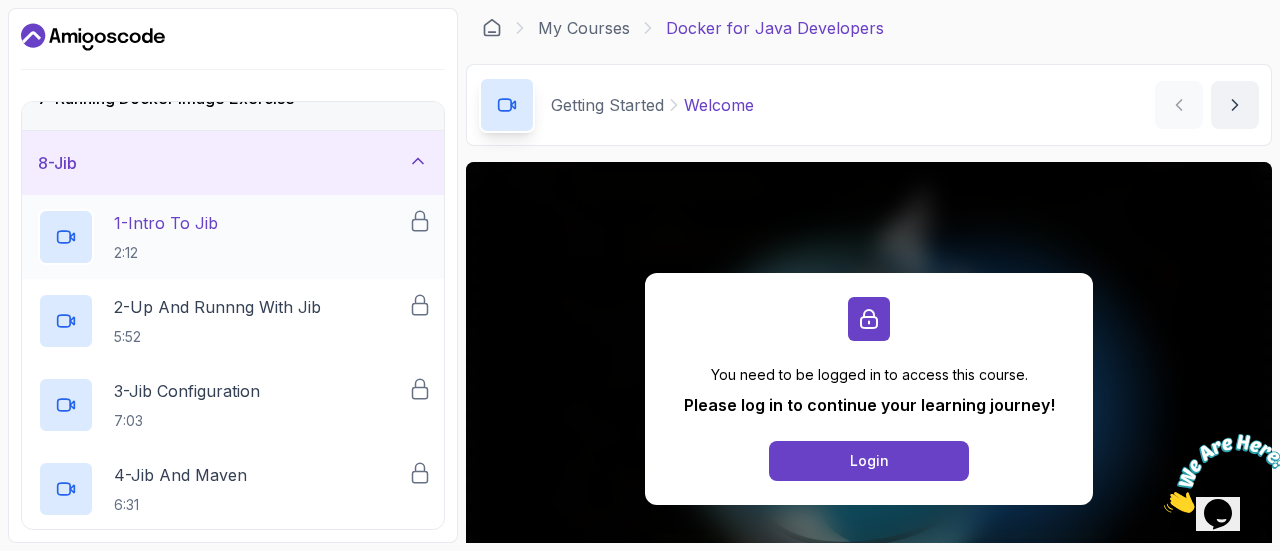 scroll, scrollTop: 330, scrollLeft: 0, axis: vertical 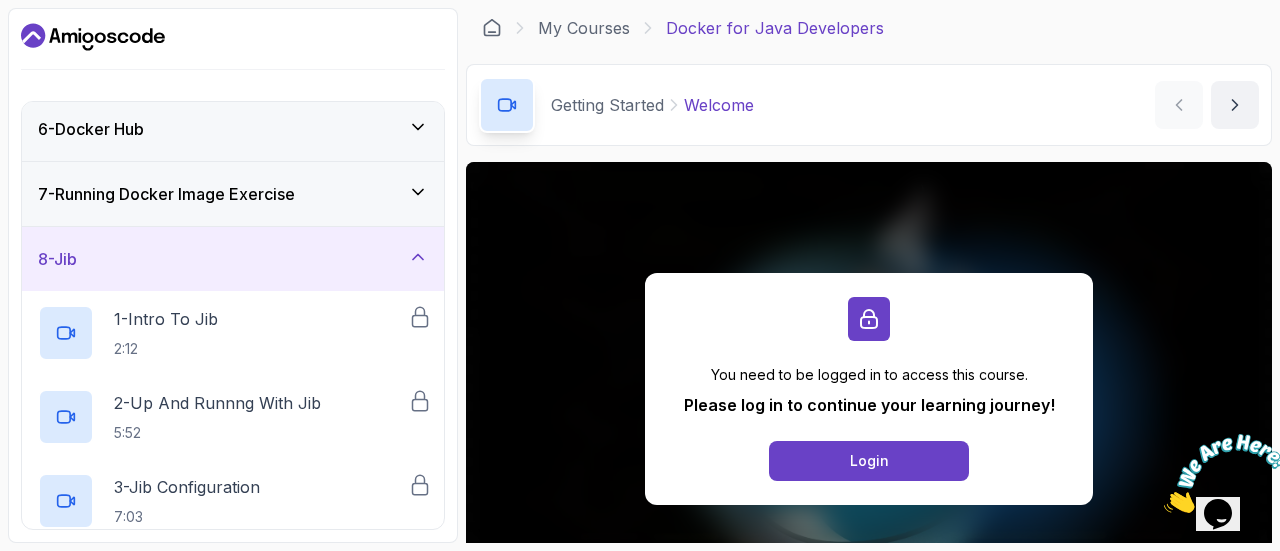 click on "8  -  Jib" at bounding box center [233, 259] 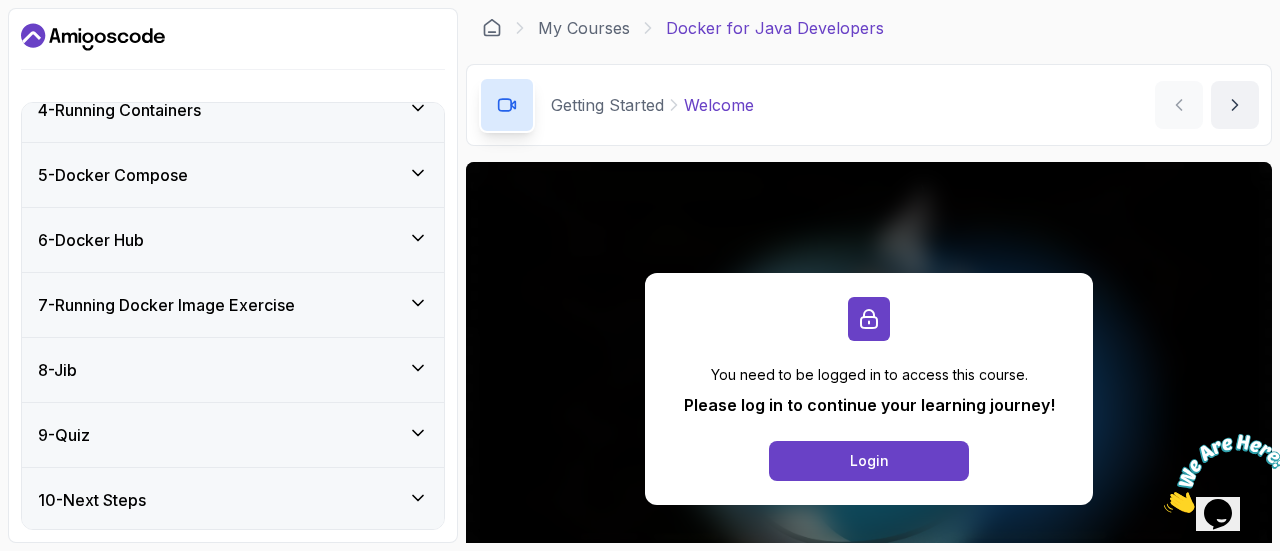 scroll, scrollTop: 218, scrollLeft: 0, axis: vertical 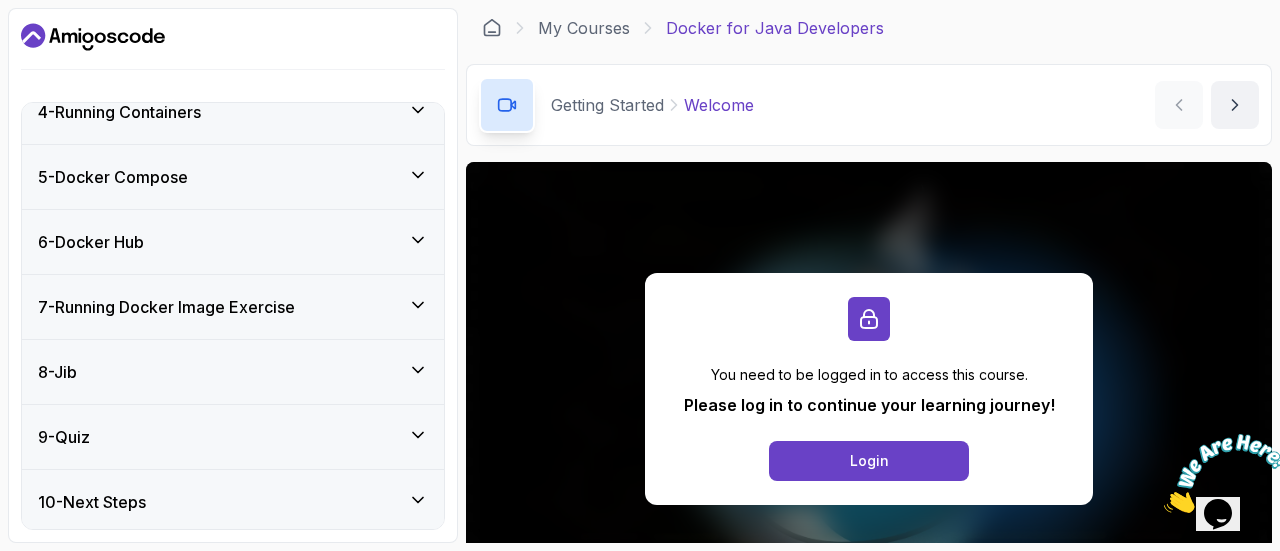 click on "10  -  Next Steps" at bounding box center (233, 502) 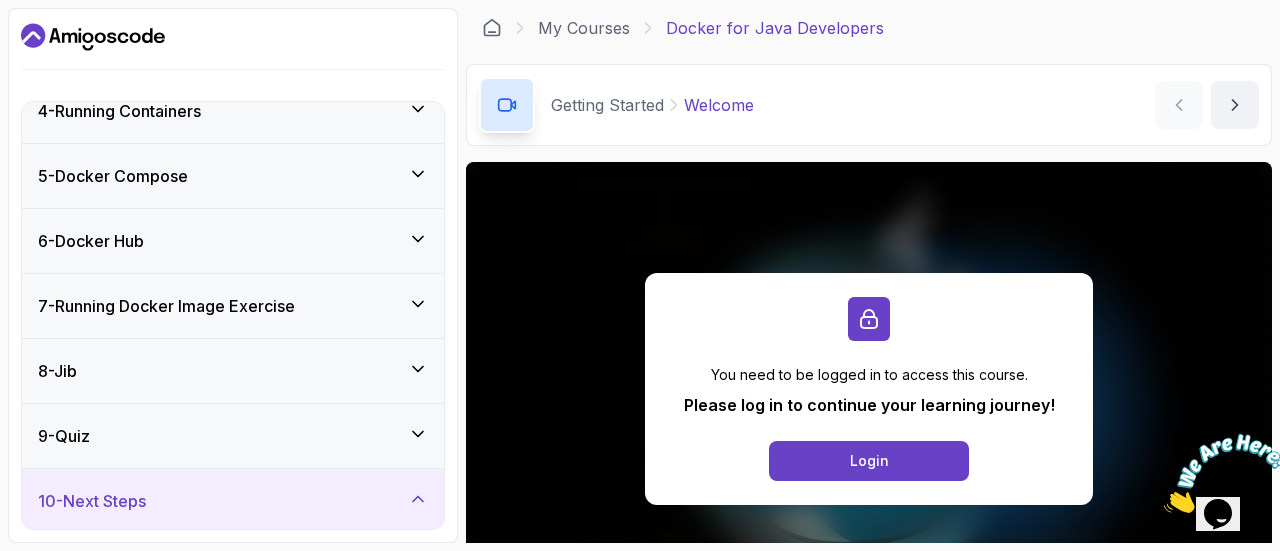 scroll, scrollTop: 470, scrollLeft: 0, axis: vertical 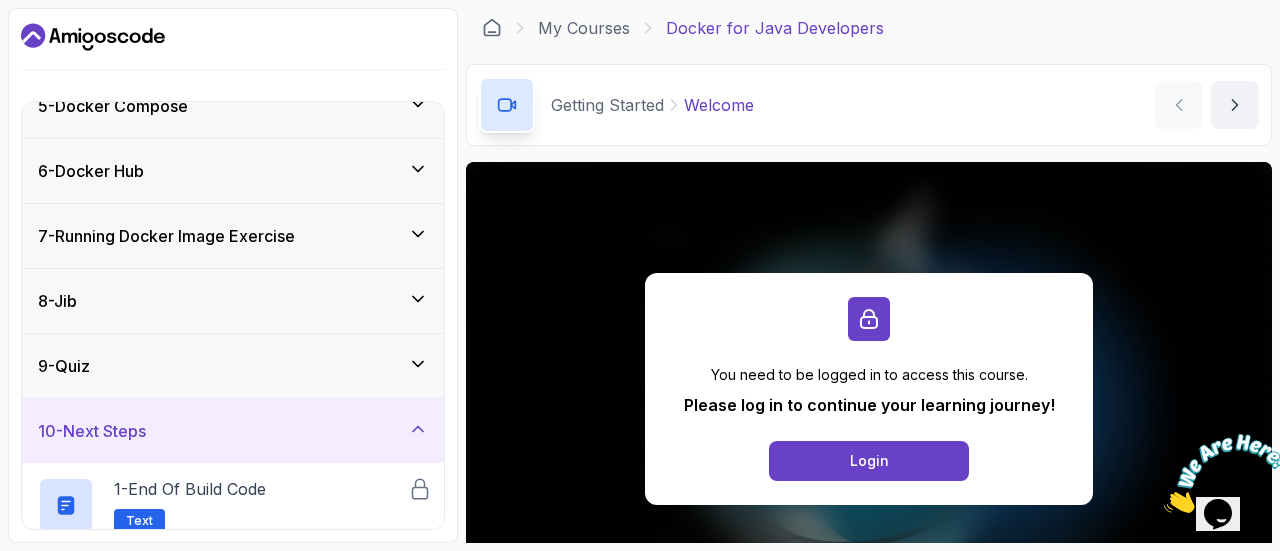 click on "10  -  Next Steps" at bounding box center [233, 431] 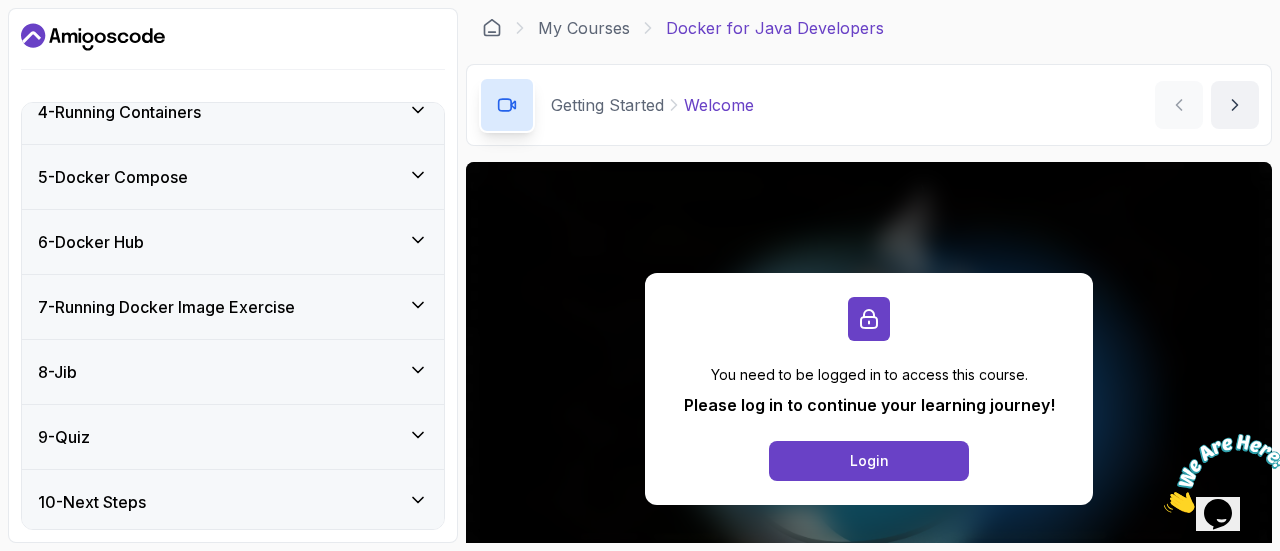 scroll, scrollTop: 0, scrollLeft: 0, axis: both 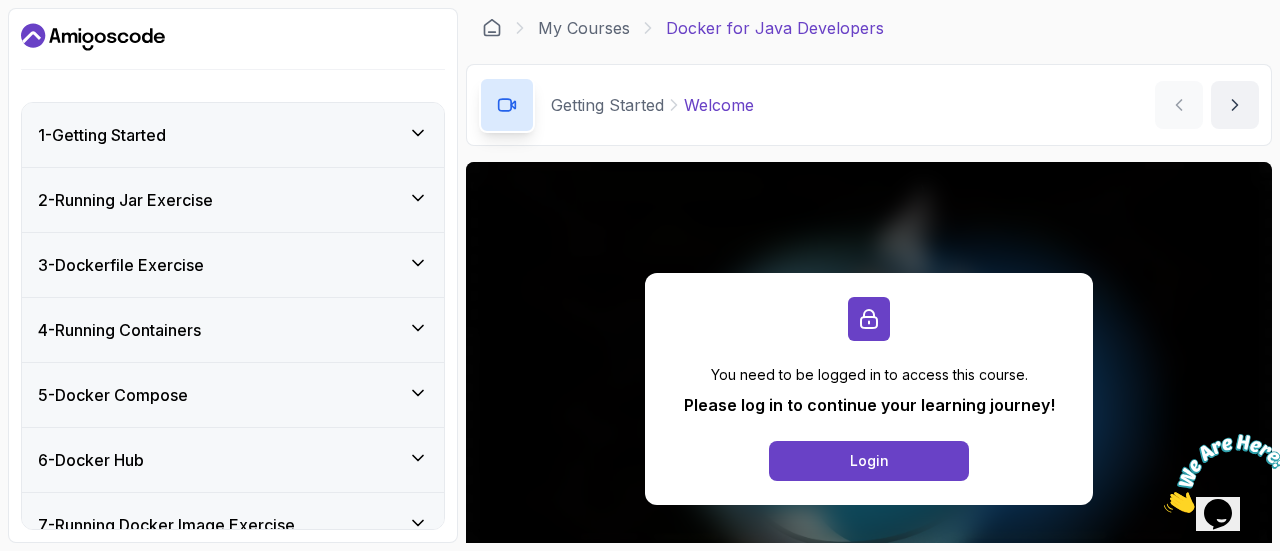 click on "3  -  Dockerfile Exercise" at bounding box center (233, 265) 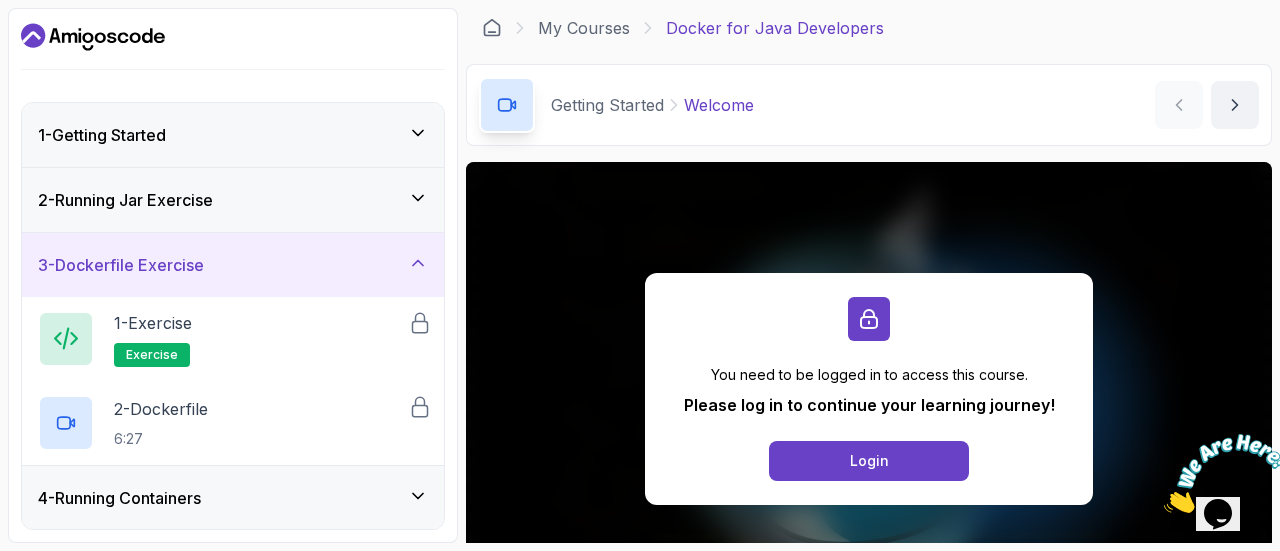 click on "3  -  Dockerfile Exercise" at bounding box center (233, 265) 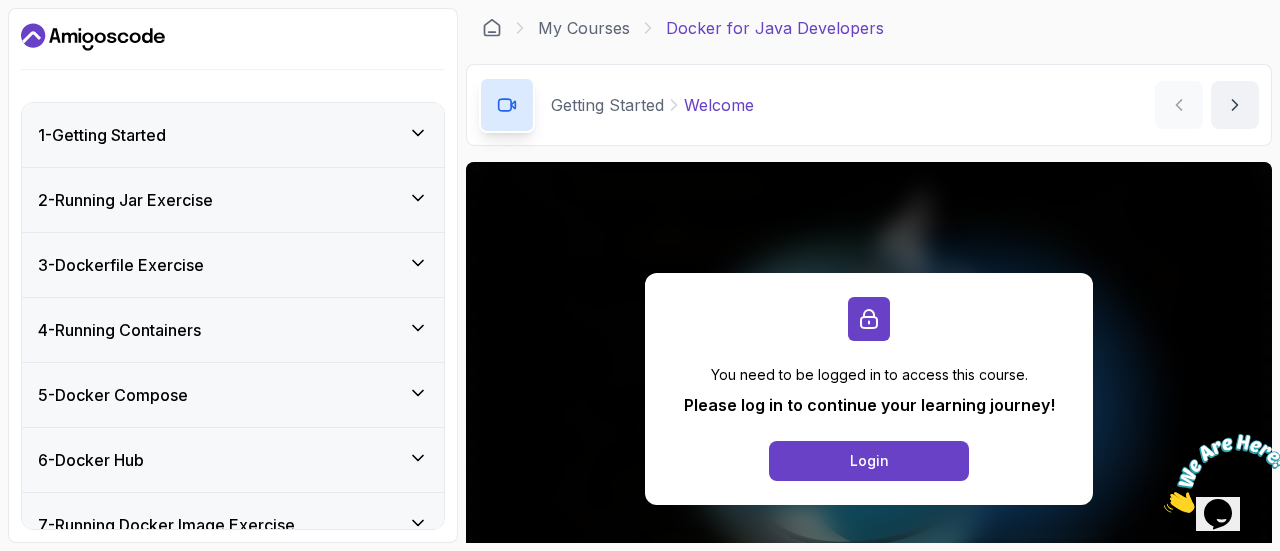 click on "2  -  Running Jar Exercise" at bounding box center (233, 200) 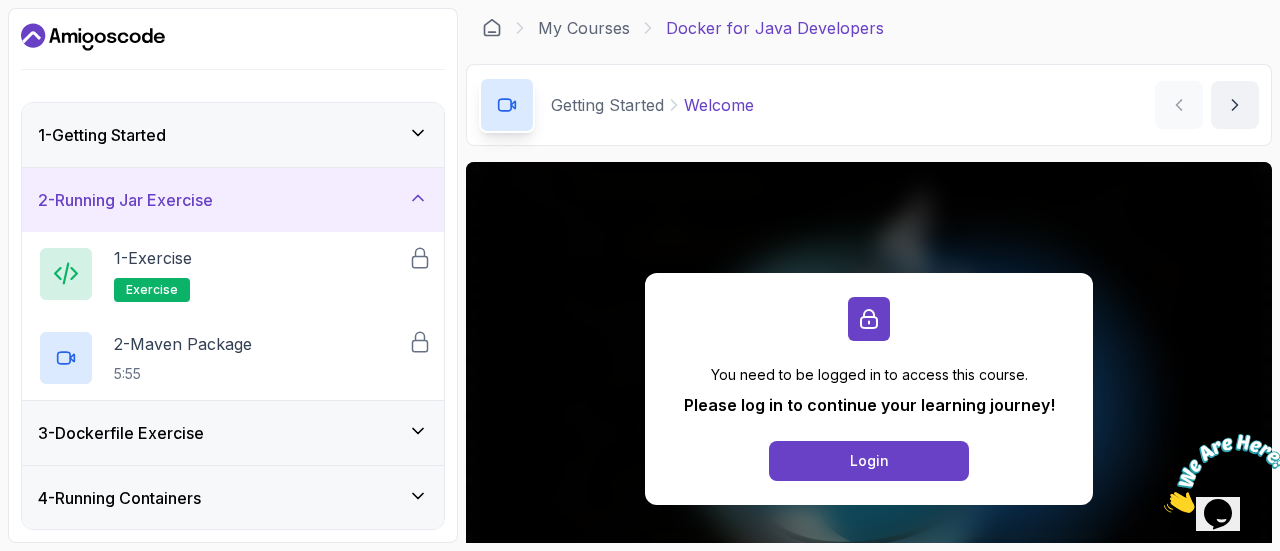click on "2  -  Running Jar Exercise" at bounding box center [233, 200] 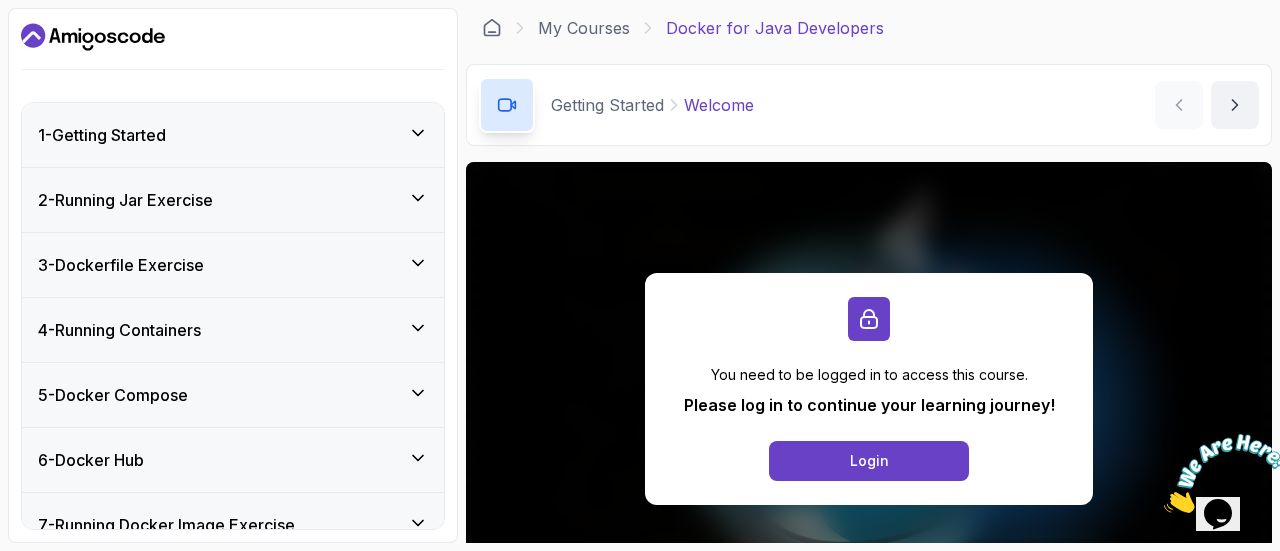 click on "1  -  Getting Started" at bounding box center [233, 135] 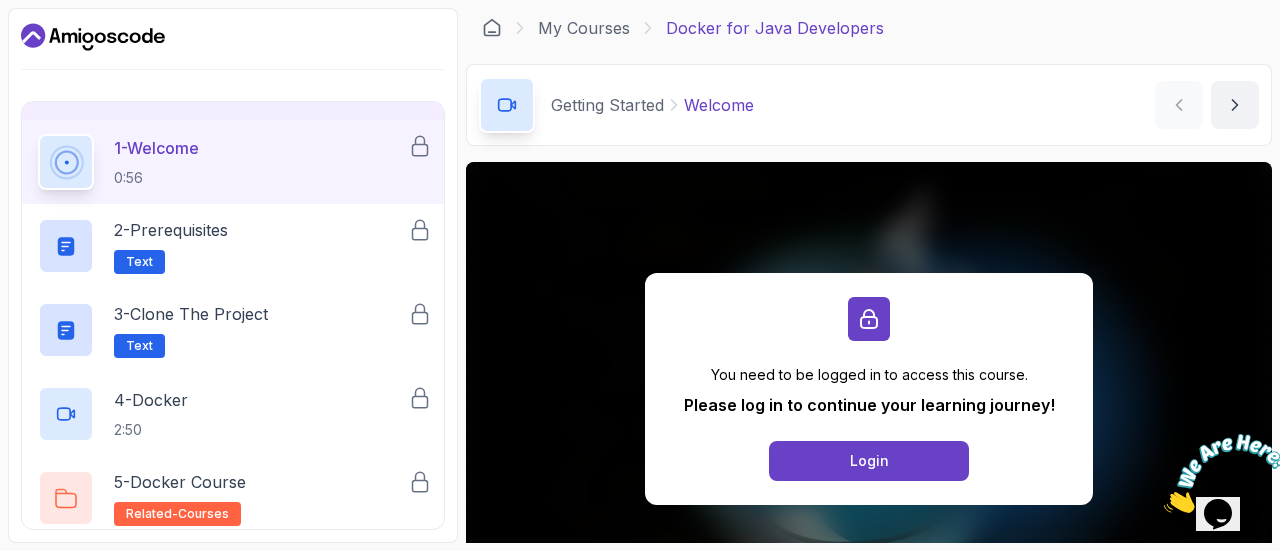 scroll, scrollTop: 0, scrollLeft: 0, axis: both 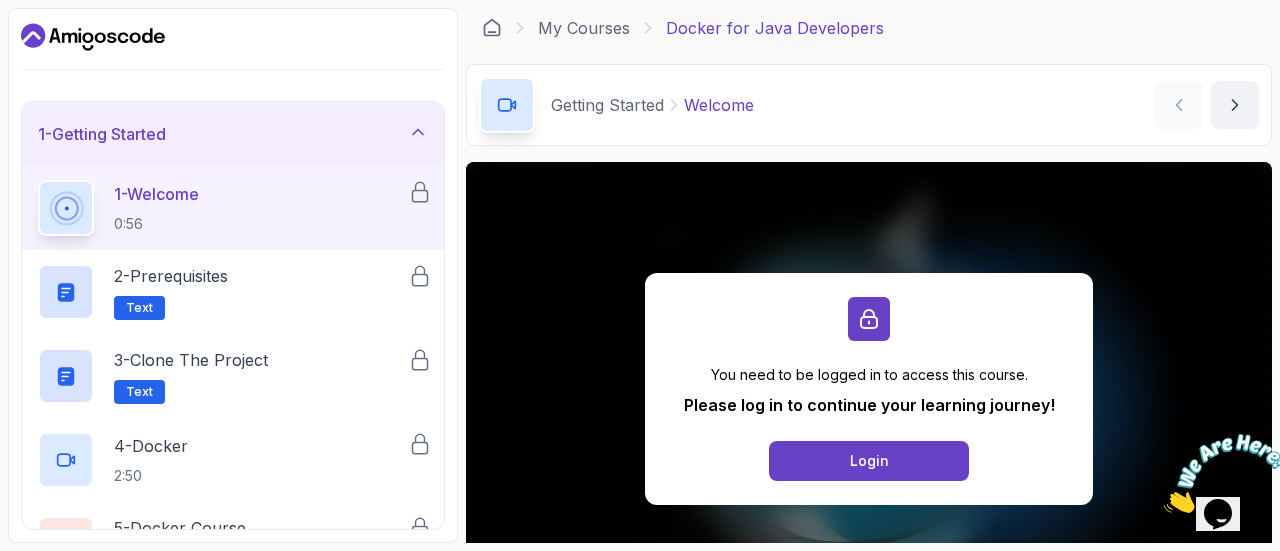 click on "1  -  Getting Started" at bounding box center [233, 134] 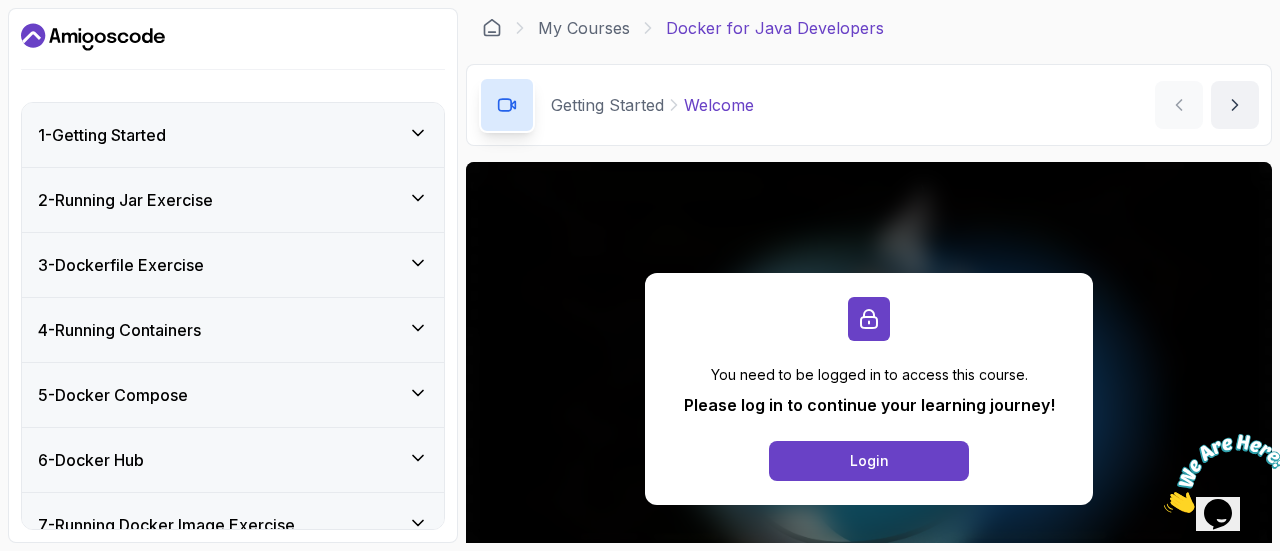 scroll, scrollTop: 218, scrollLeft: 0, axis: vertical 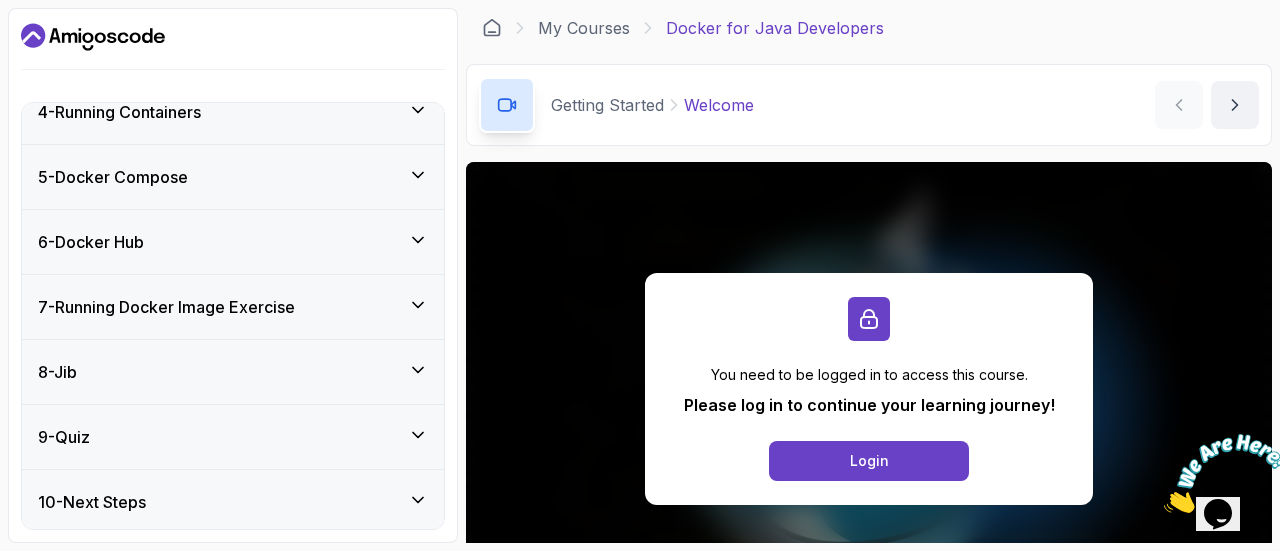 drag, startPoint x: 159, startPoint y: 519, endPoint x: 120, endPoint y: 335, distance: 188.08774 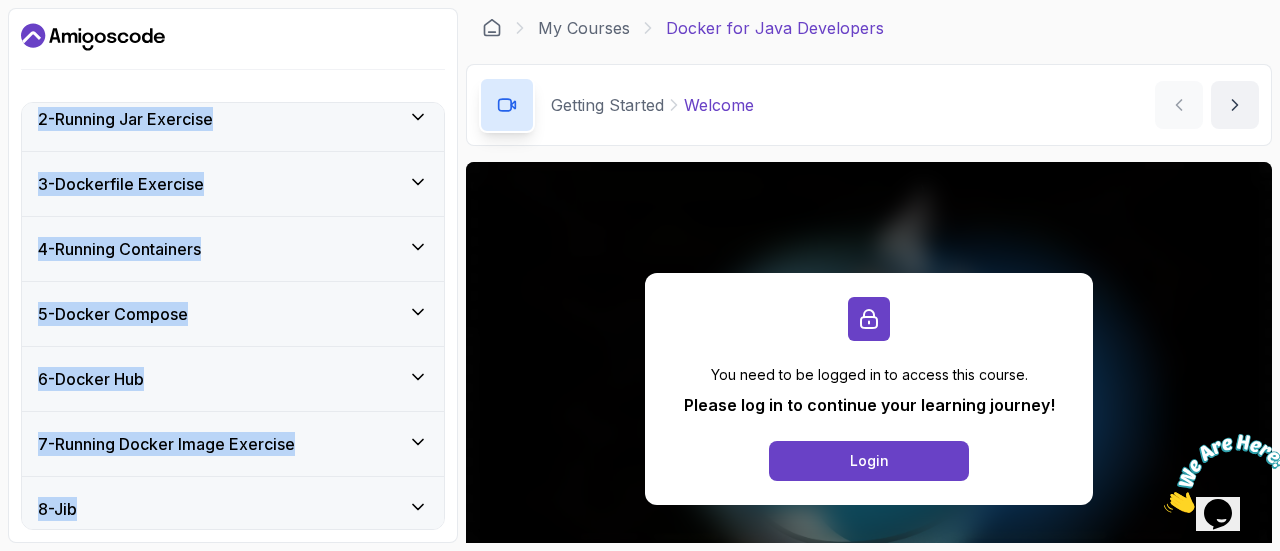 scroll, scrollTop: 0, scrollLeft: 0, axis: both 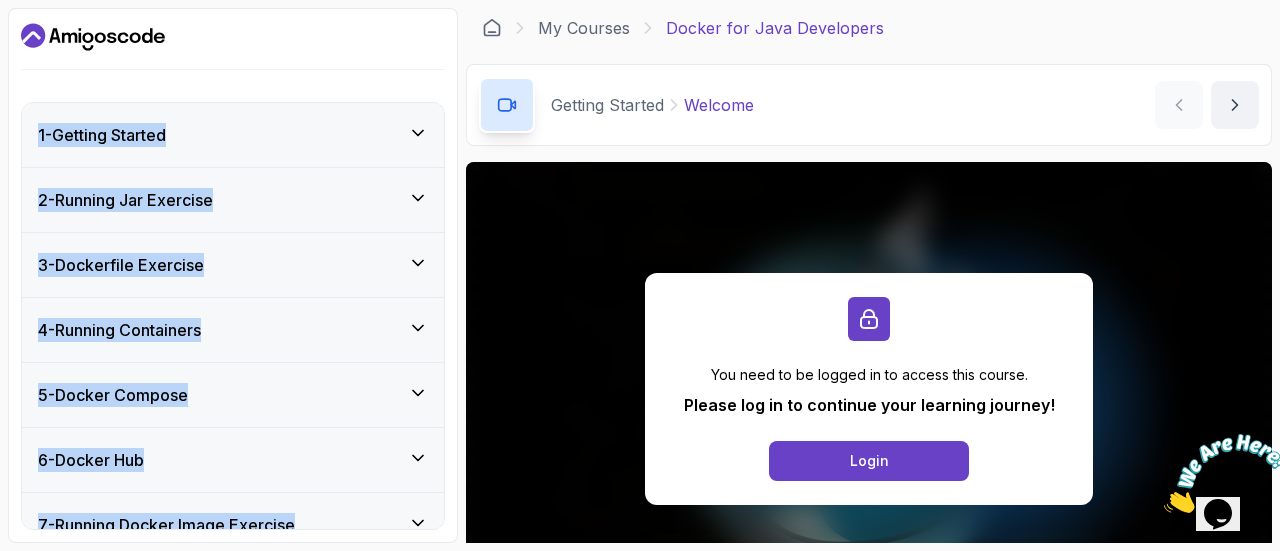 drag, startPoint x: 166, startPoint y: 536, endPoint x: 28, endPoint y: 143, distance: 416.5249 